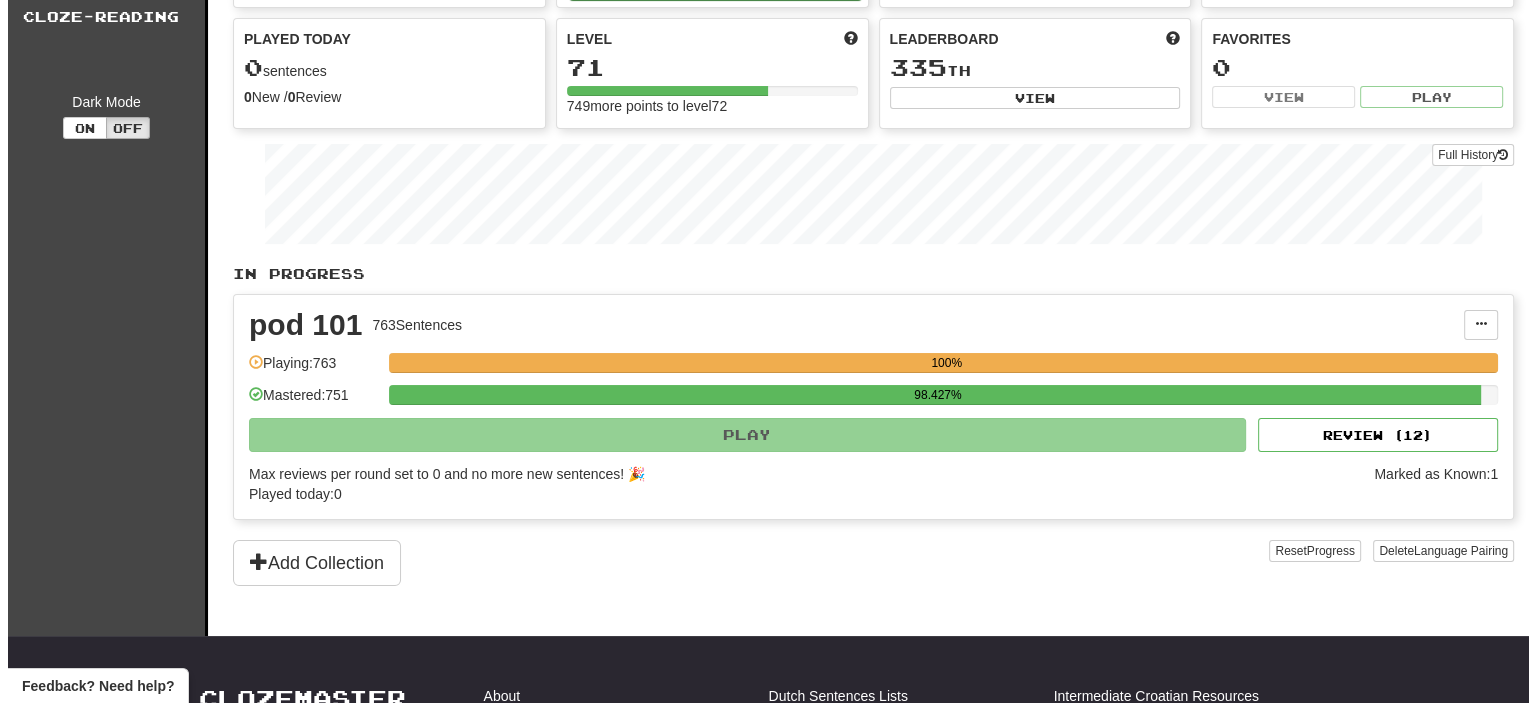 scroll, scrollTop: 168, scrollLeft: 0, axis: vertical 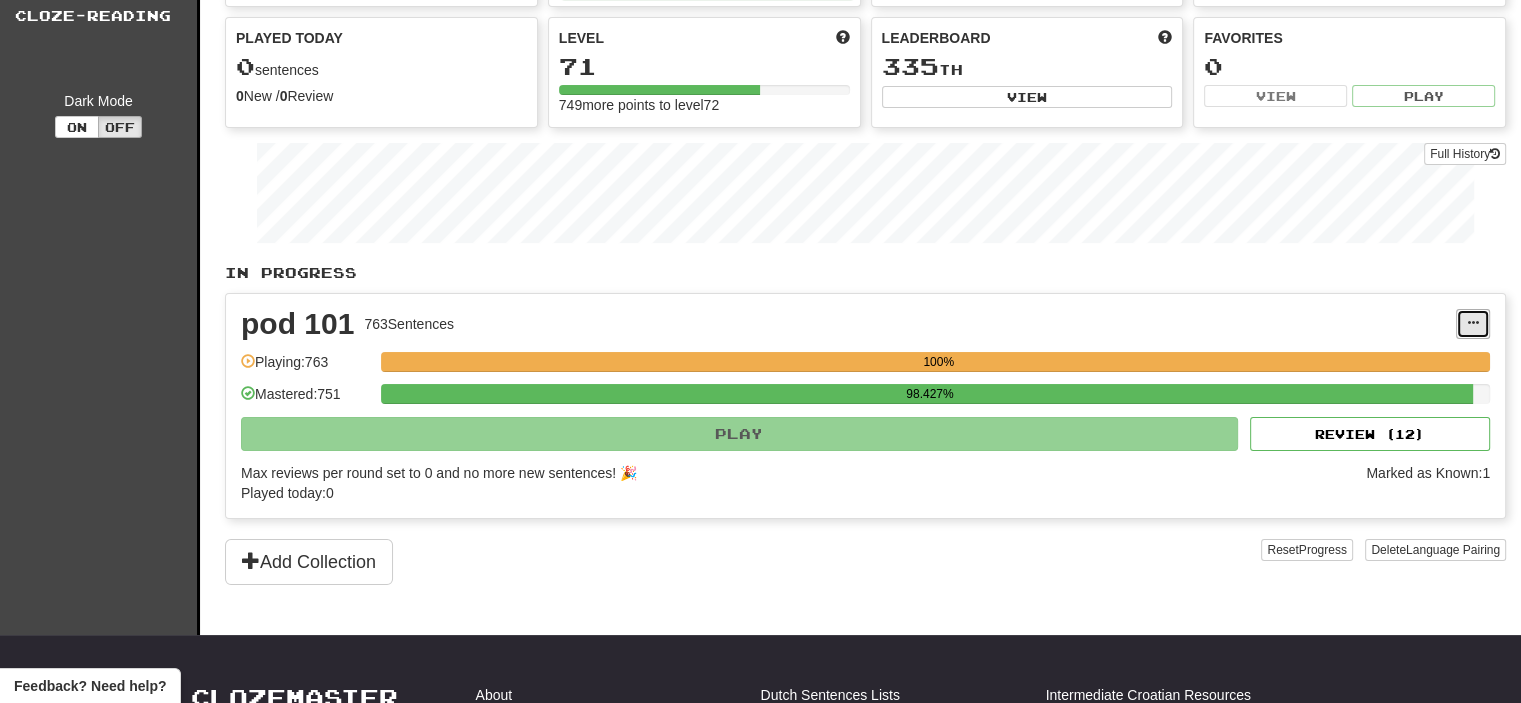 click at bounding box center [1473, 324] 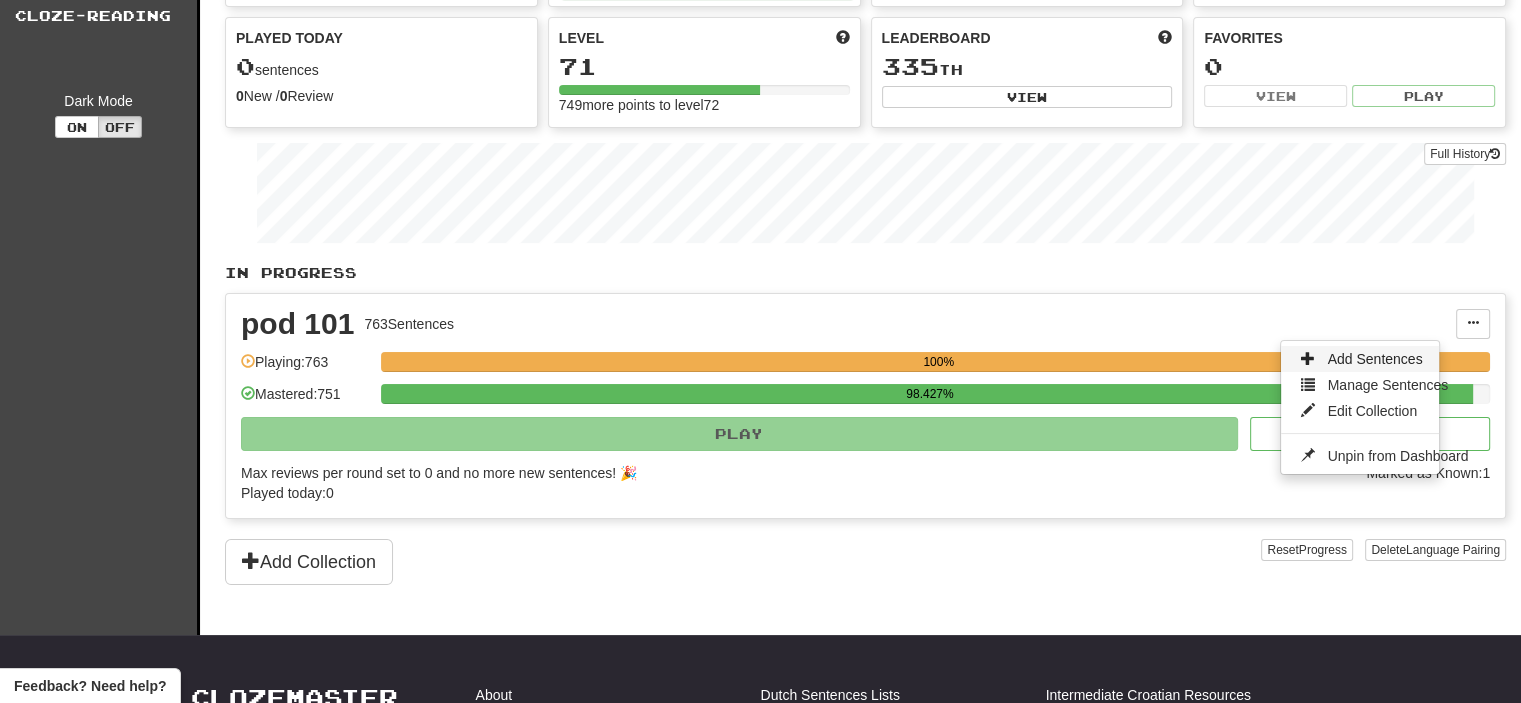 click on "Add Sentences" at bounding box center [1360, 359] 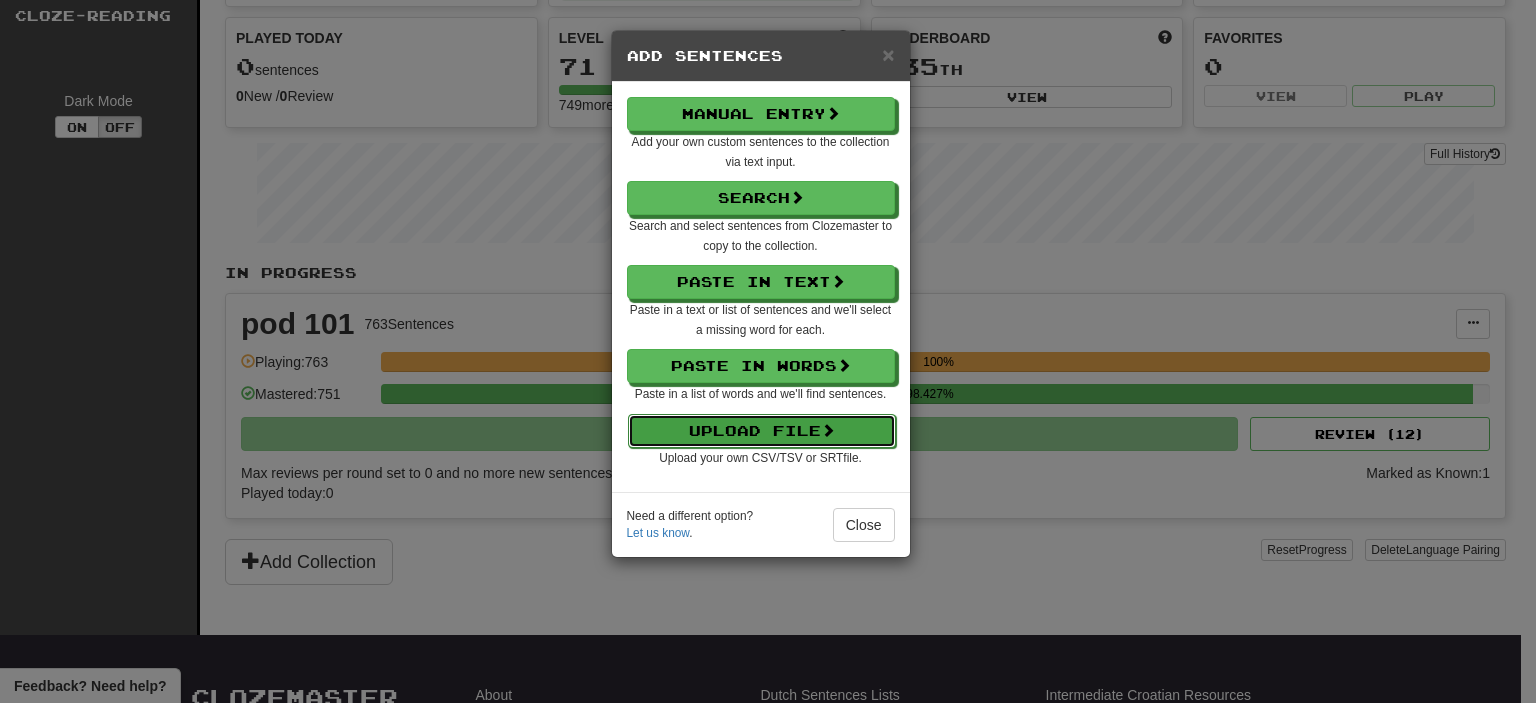 click on "Upload File" at bounding box center (762, 431) 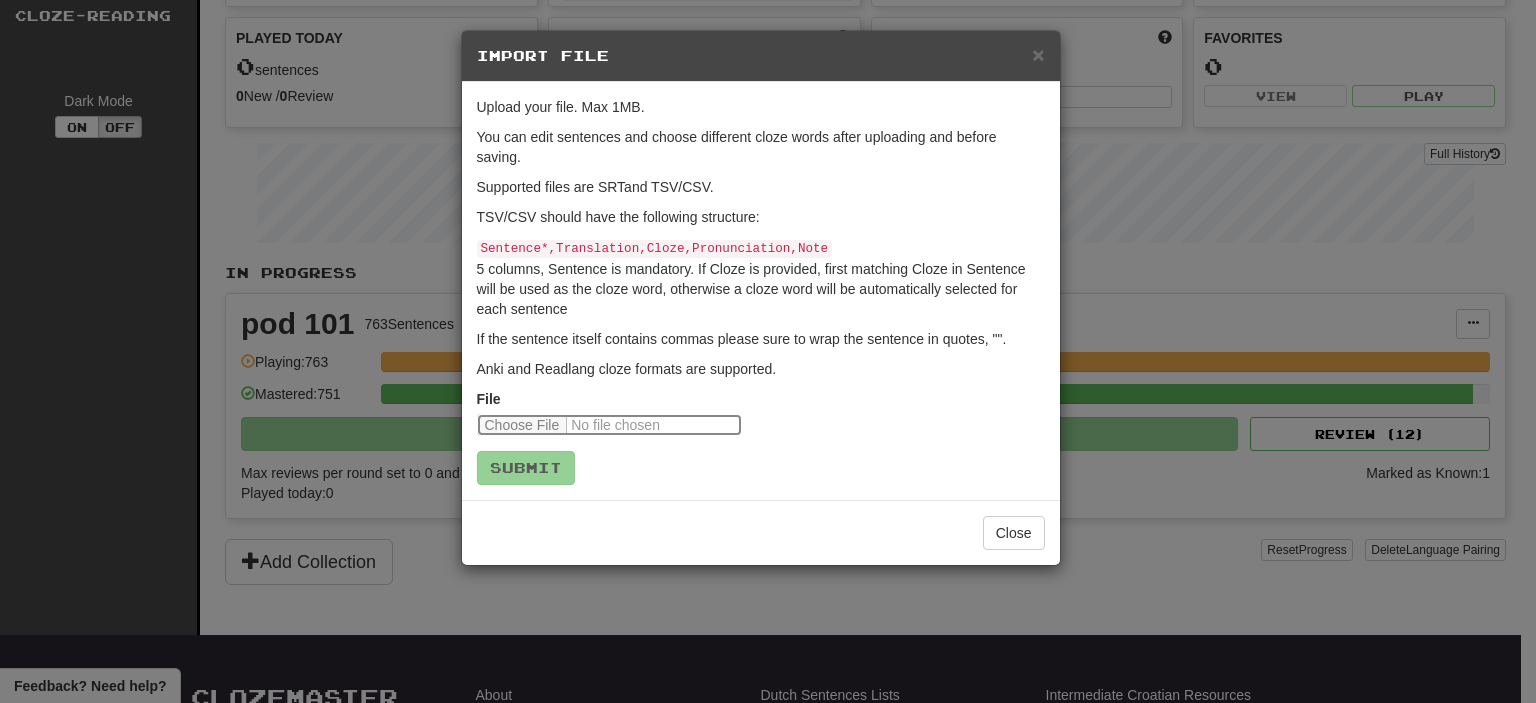 click at bounding box center [609, 425] 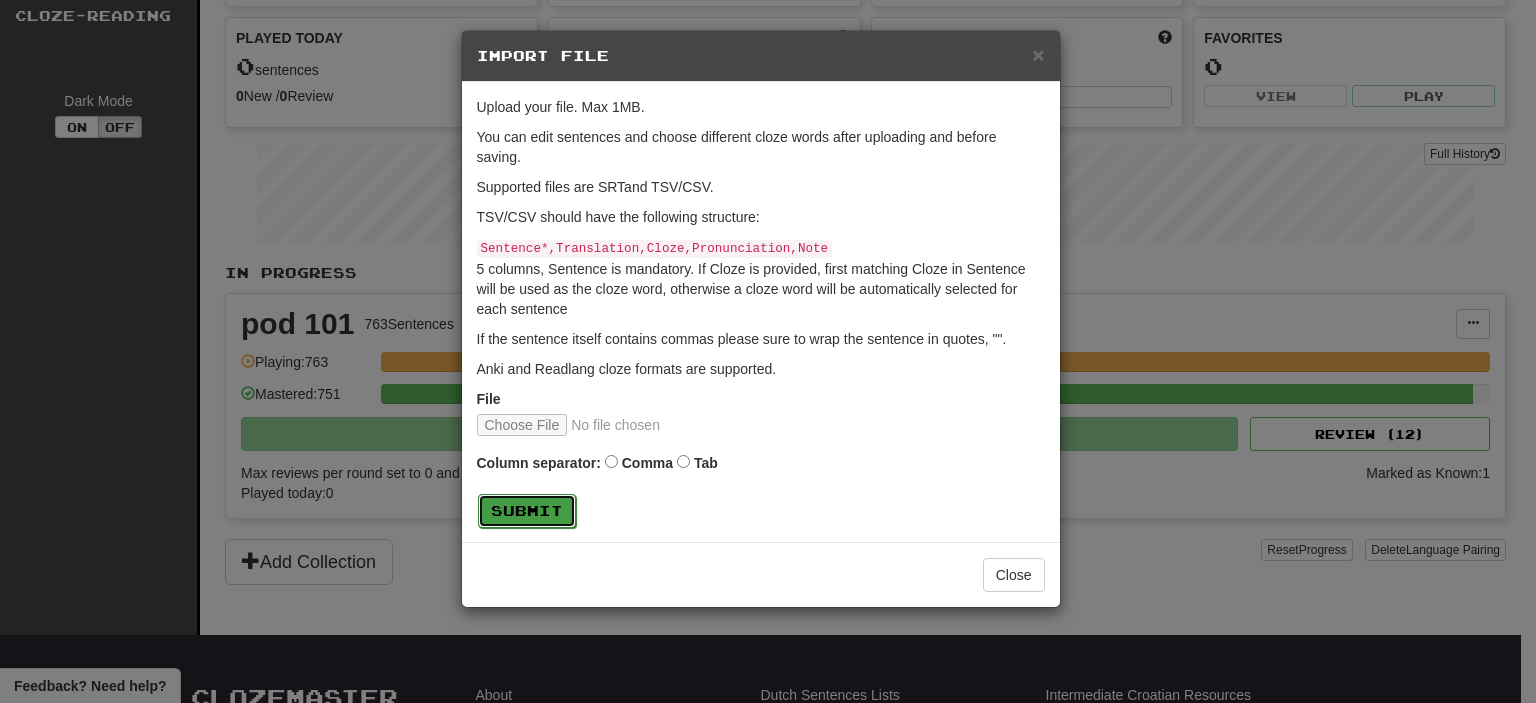 click on "Submit" at bounding box center [527, 511] 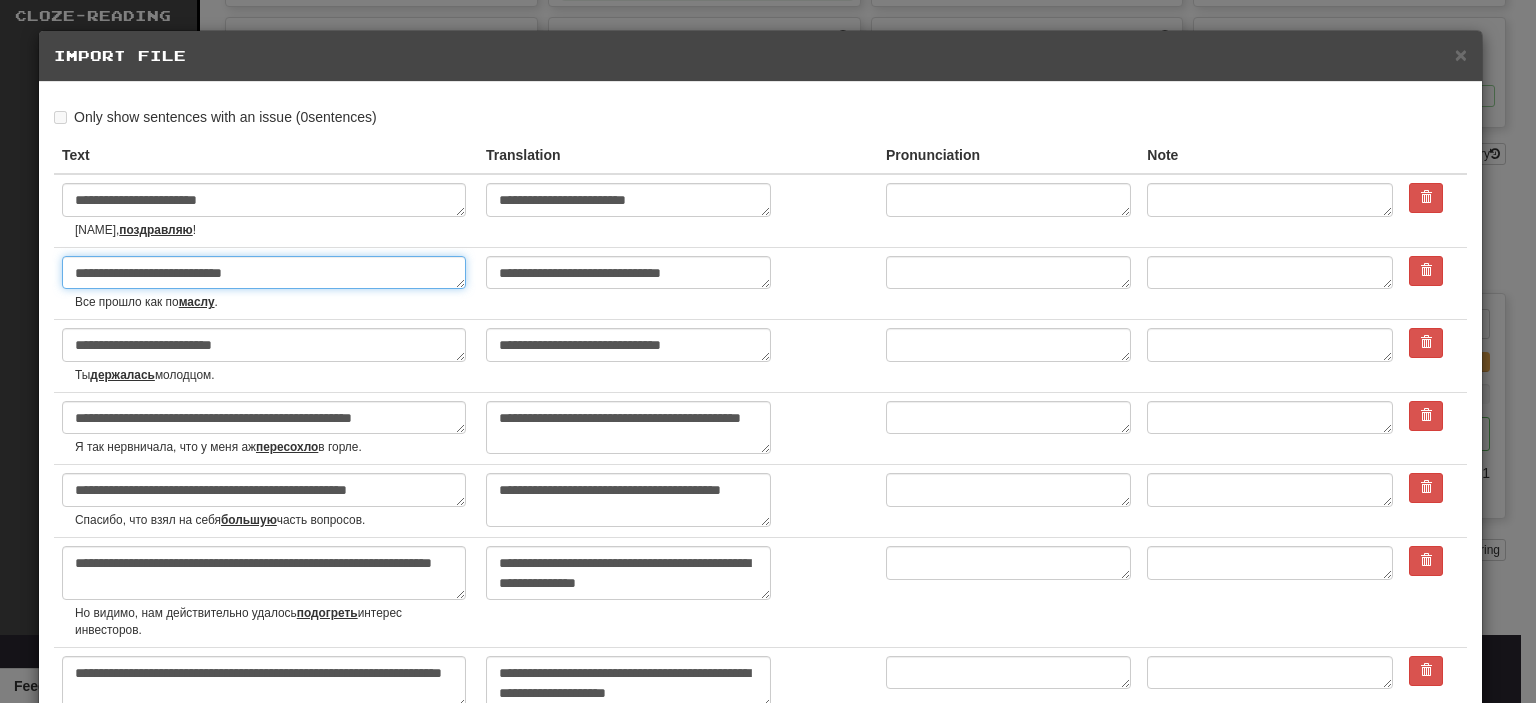 click on "**********" at bounding box center (264, 273) 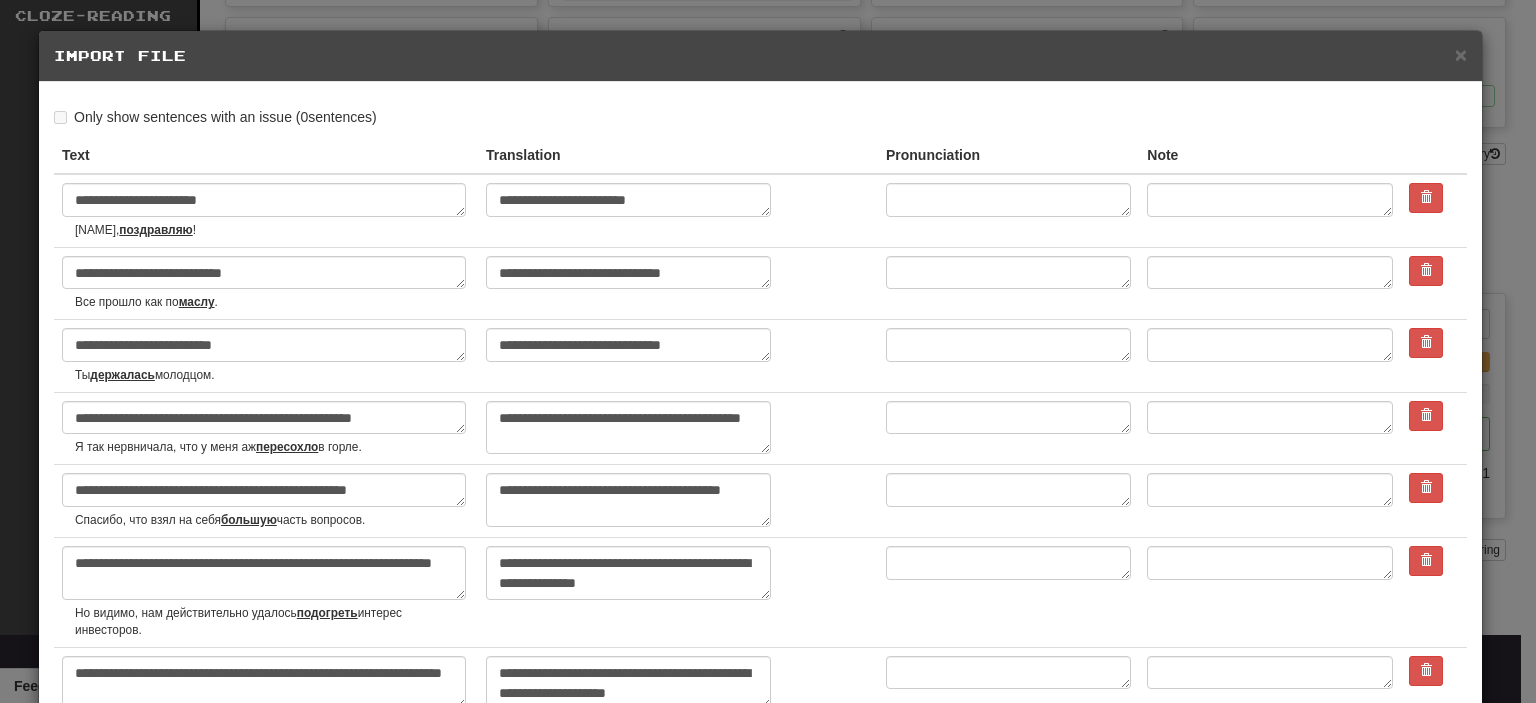 click on "Все прошло как по  маслу ." at bounding box center [272, 302] 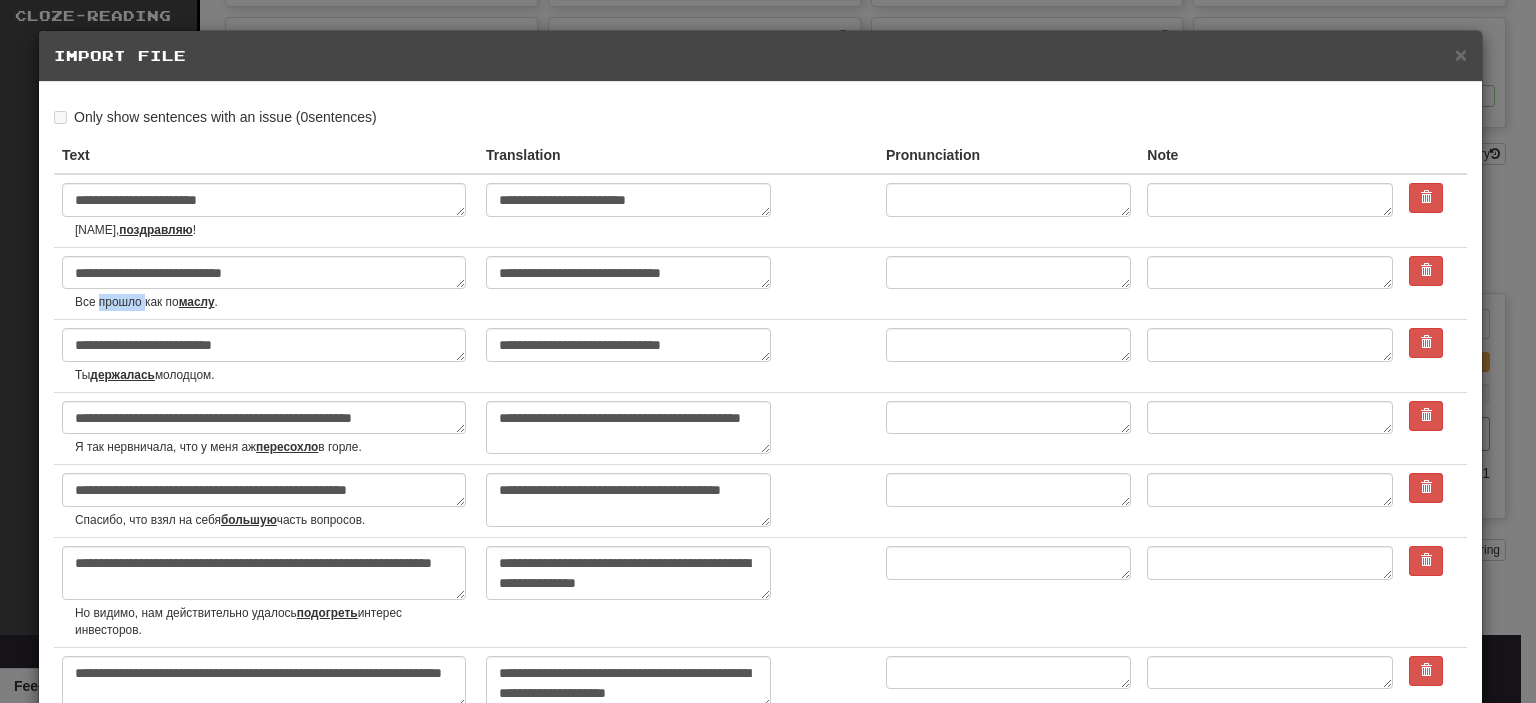 click on "Все прошло как по  маслу ." at bounding box center [272, 302] 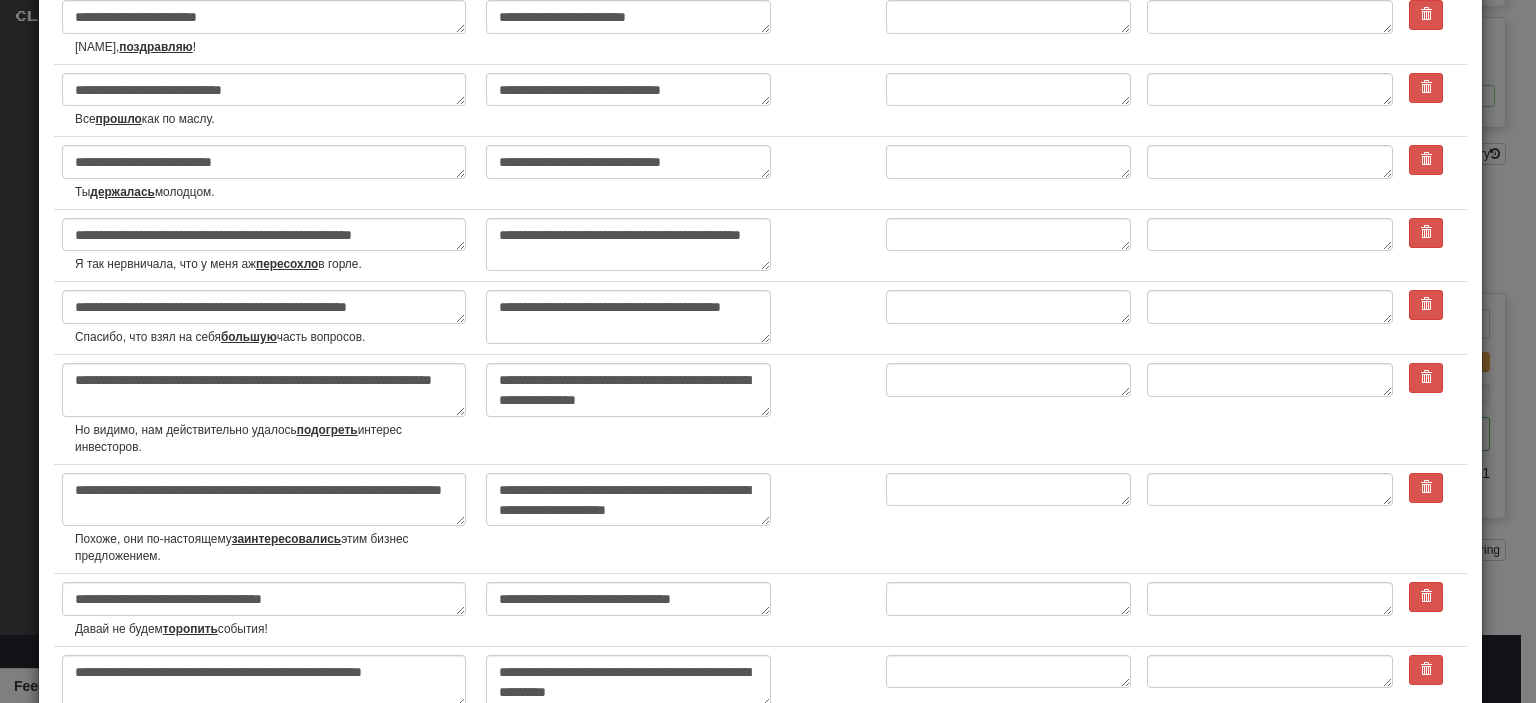 scroll, scrollTop: 187, scrollLeft: 0, axis: vertical 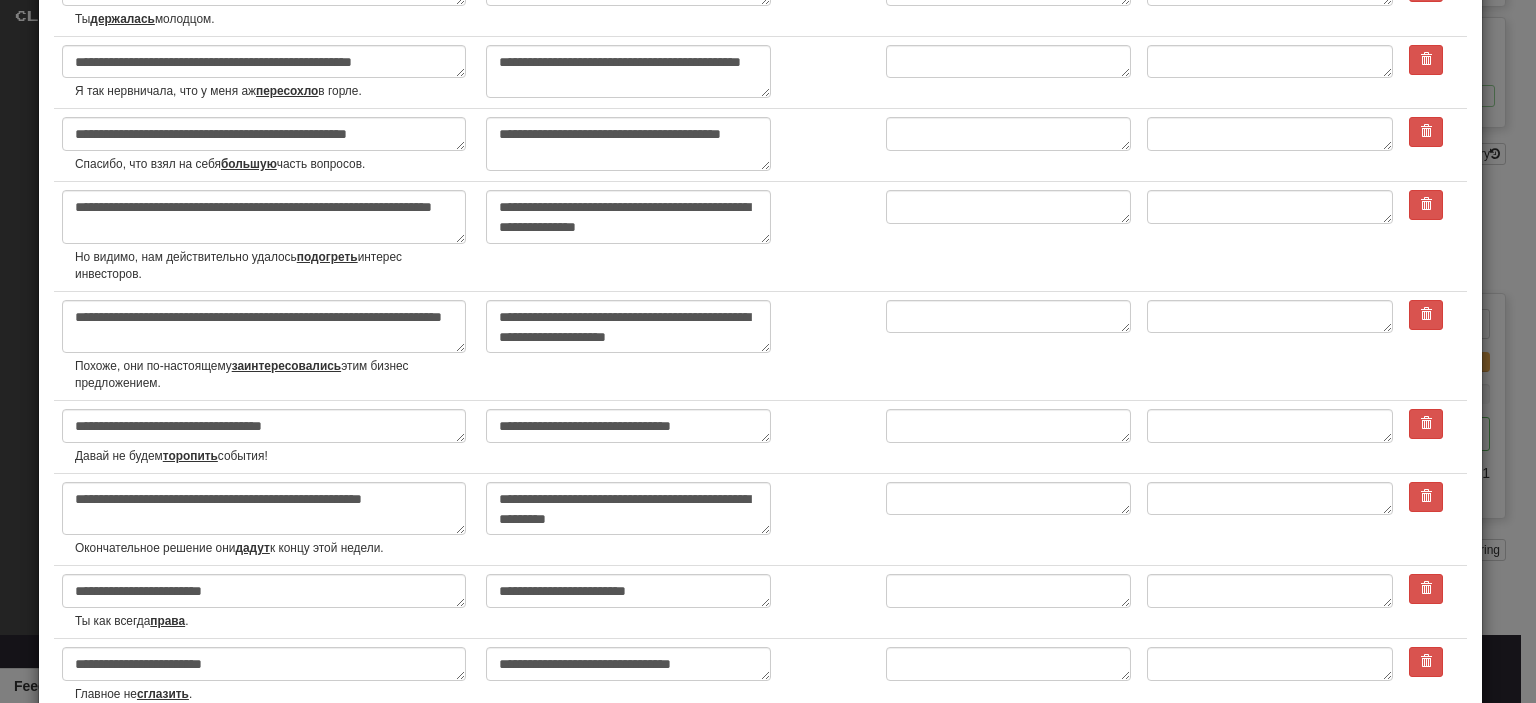 click on "Я так нервничала, что у меня аж  пересохло  в горле." at bounding box center (272, 91) 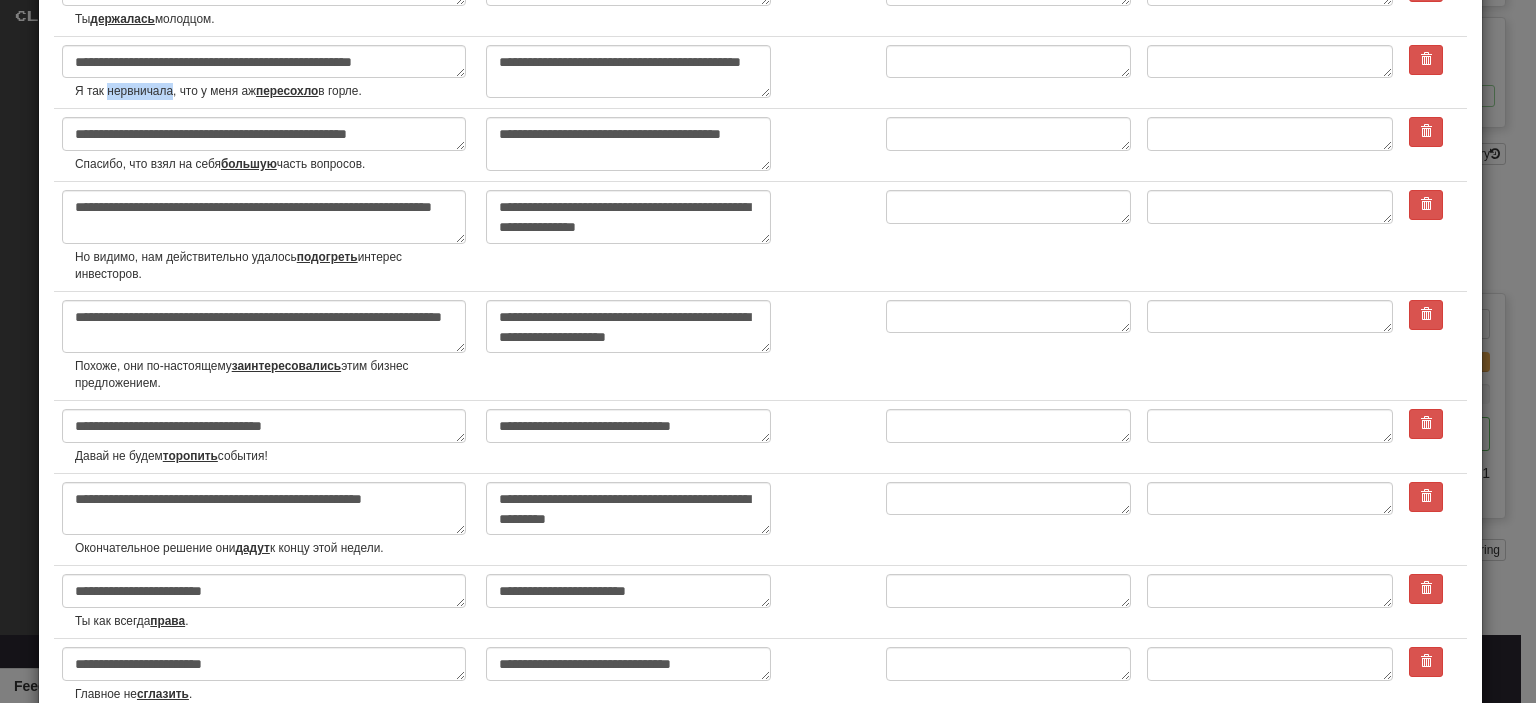 click on "Я так нервничала, что у меня аж  пересохло  в горле." at bounding box center [272, 91] 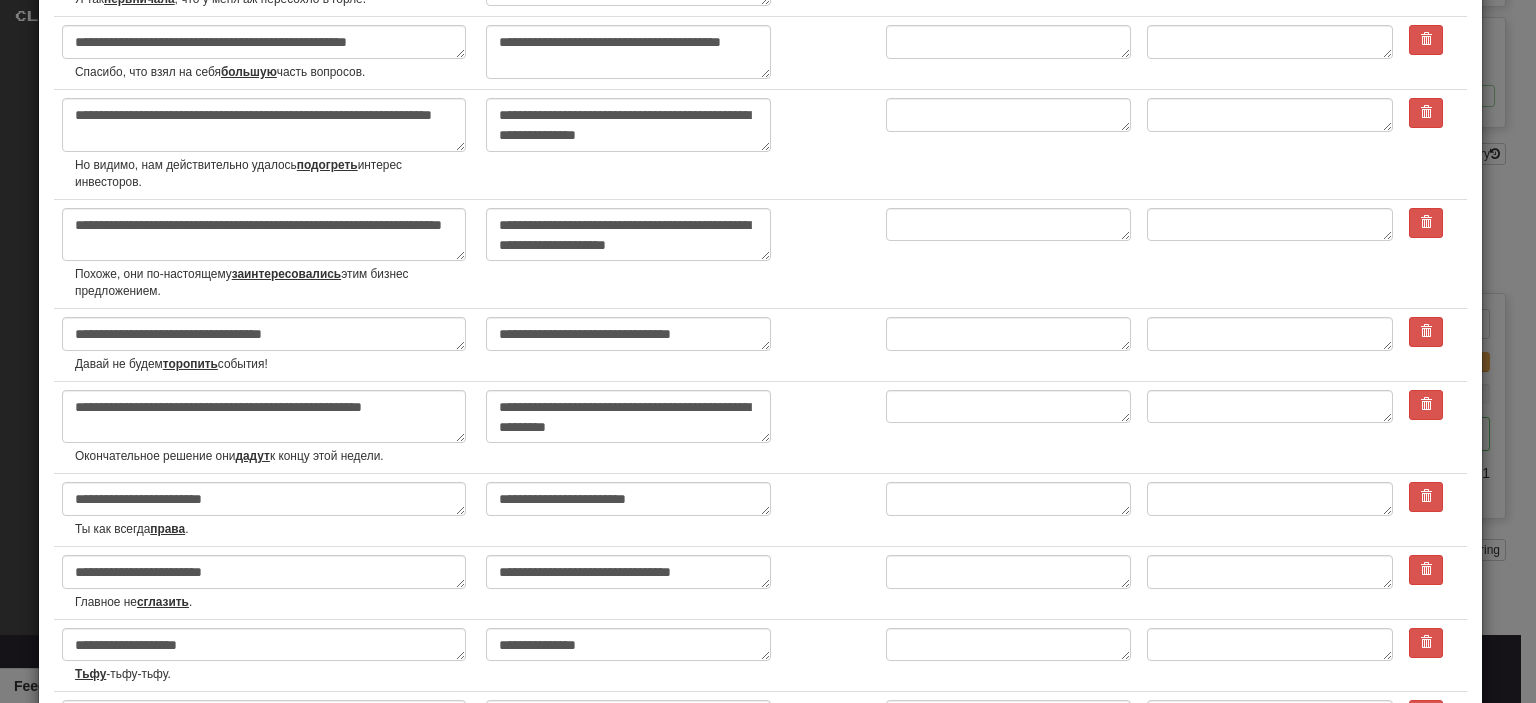 scroll, scrollTop: 450, scrollLeft: 0, axis: vertical 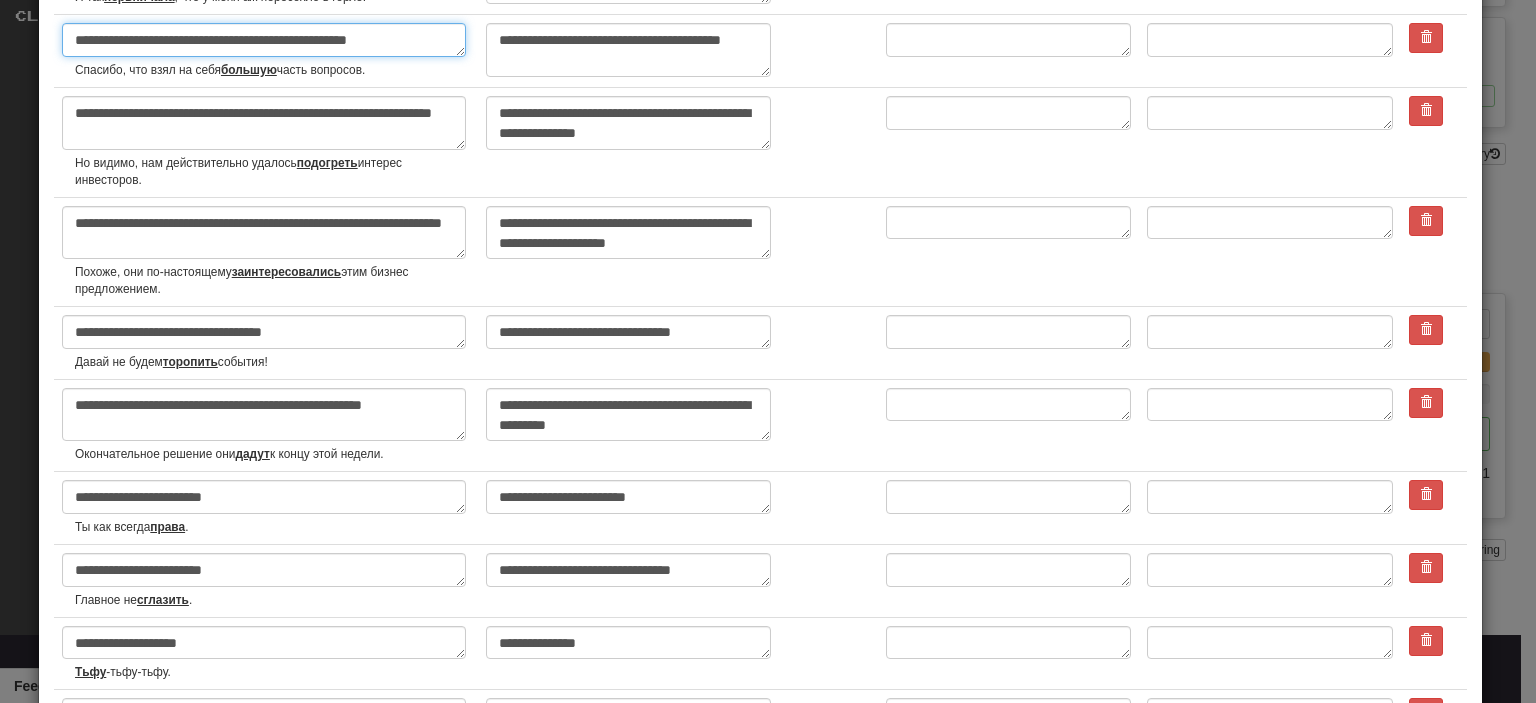 click on "**********" at bounding box center (264, 40) 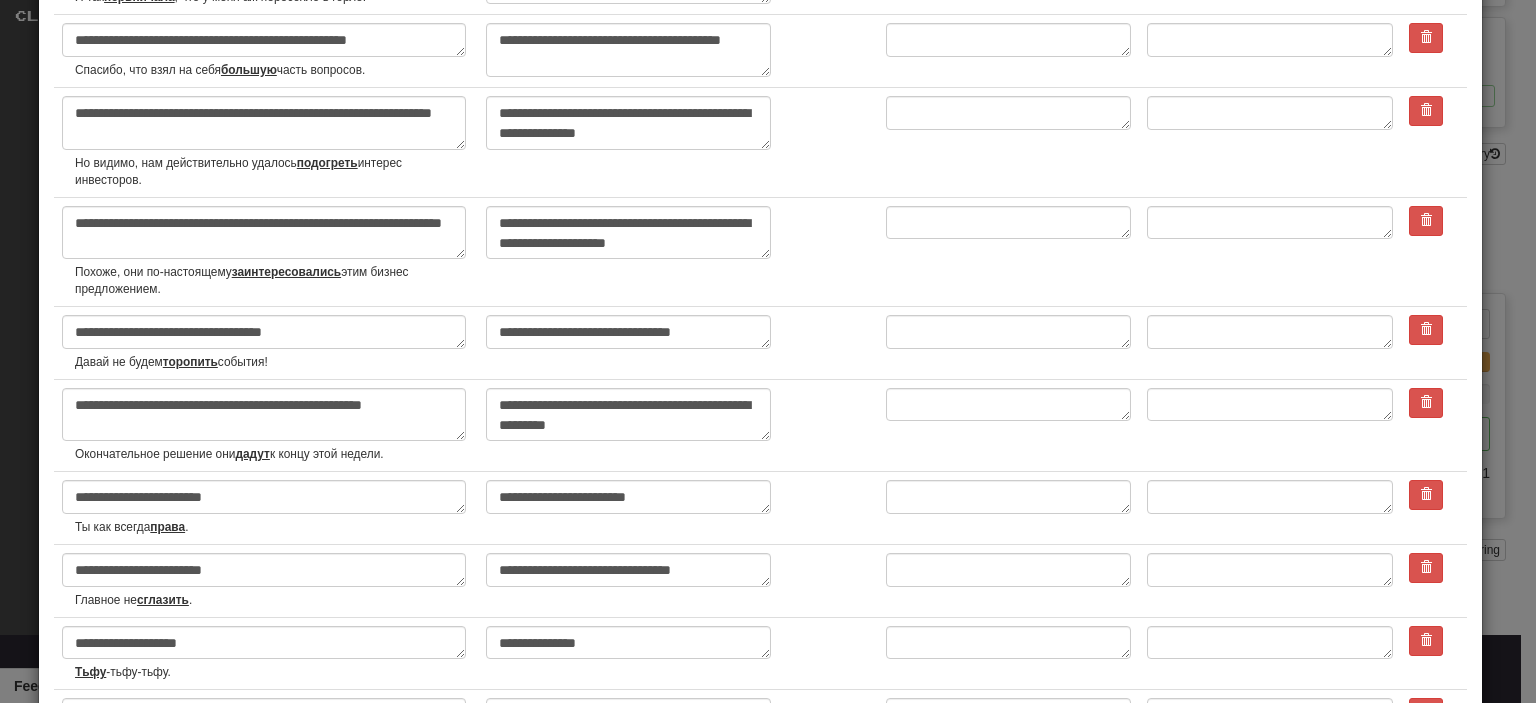click on "Спасибо, что взял на себя  большую  часть вопросов." at bounding box center [272, 70] 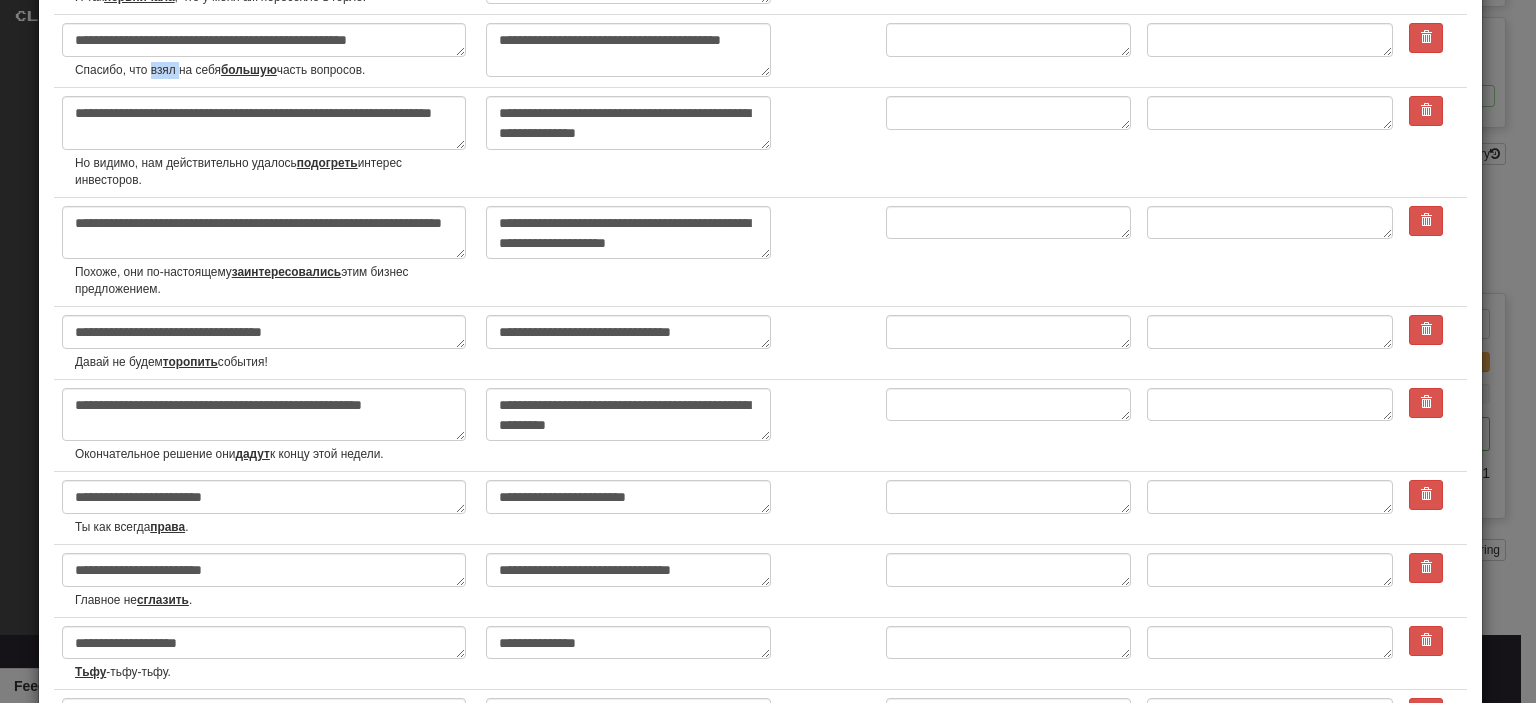 click on "Спасибо, что взял на себя  большую  часть вопросов." at bounding box center [272, 70] 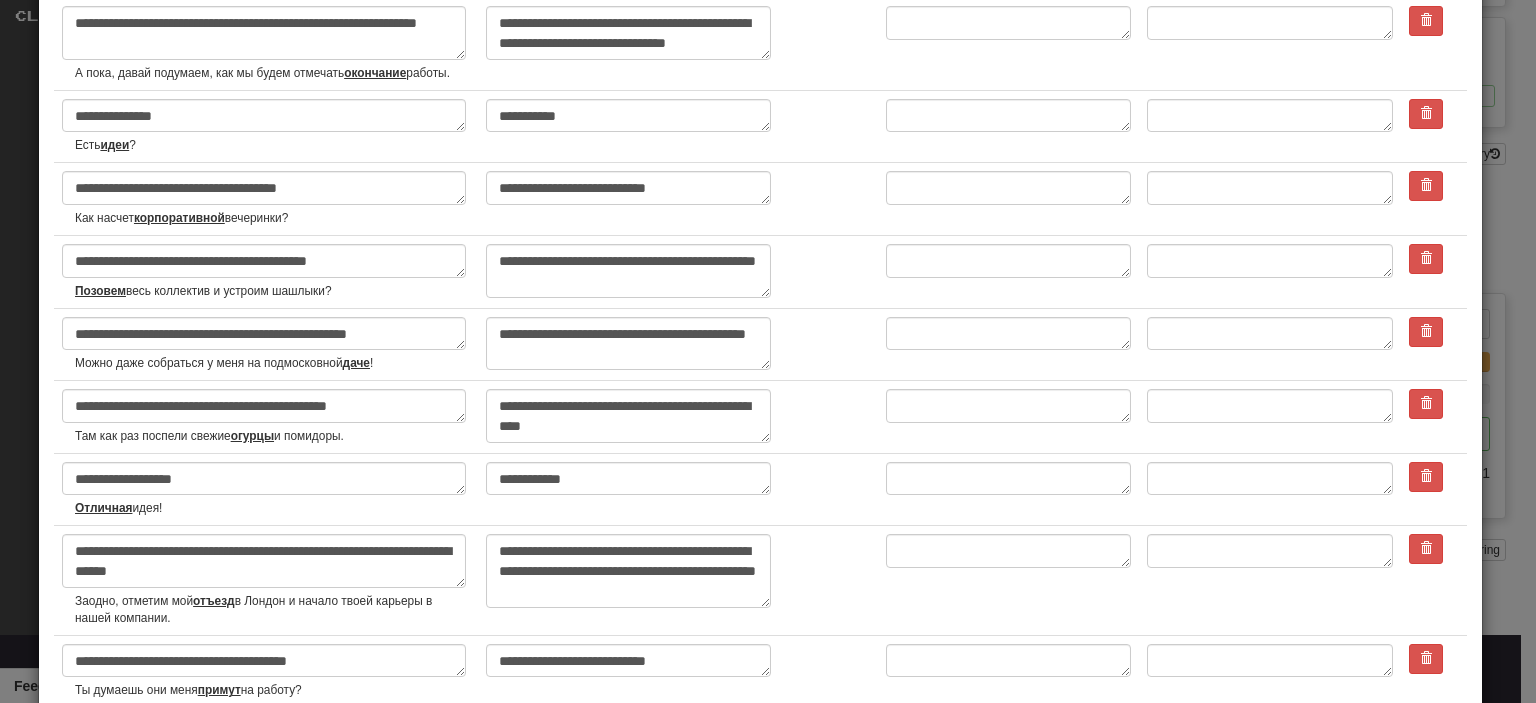scroll, scrollTop: 1143, scrollLeft: 0, axis: vertical 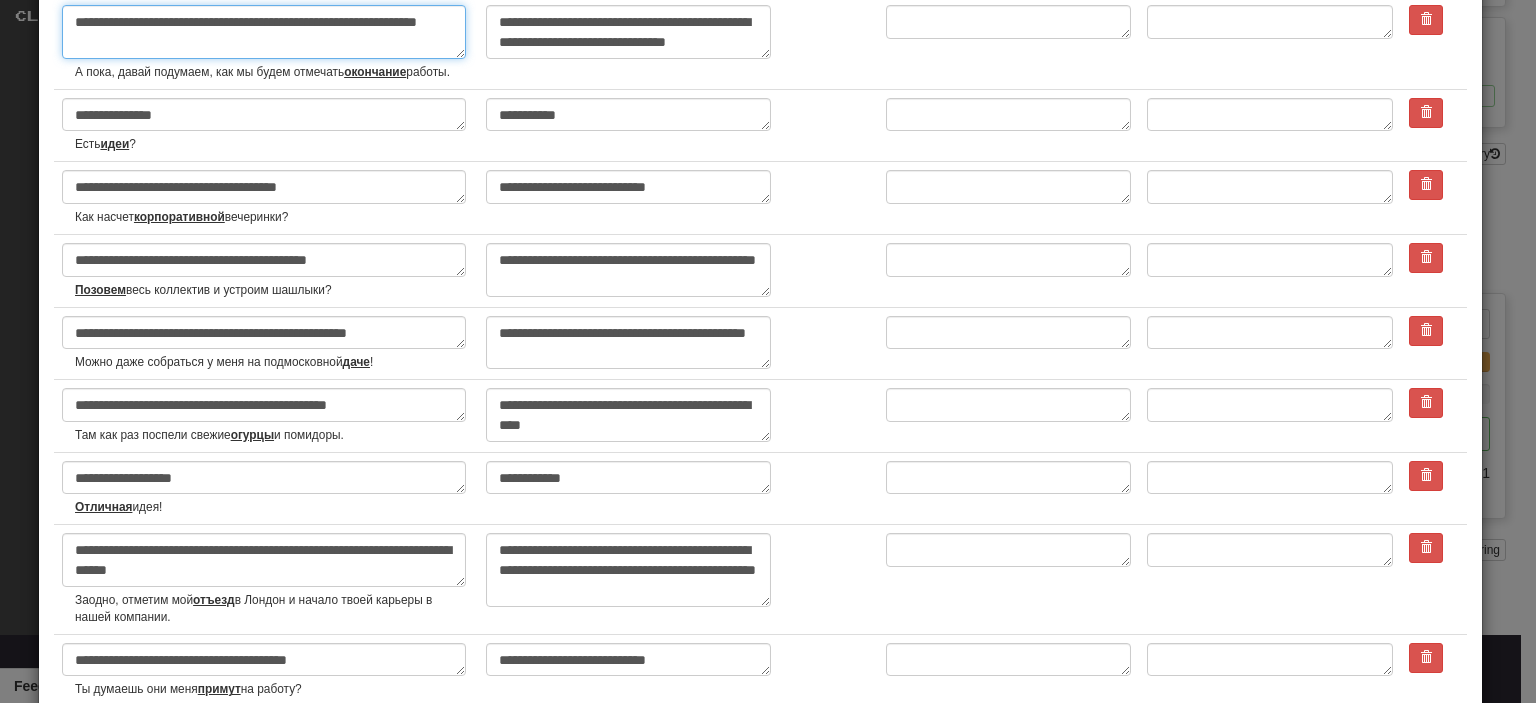 click on "**********" at bounding box center [264, 32] 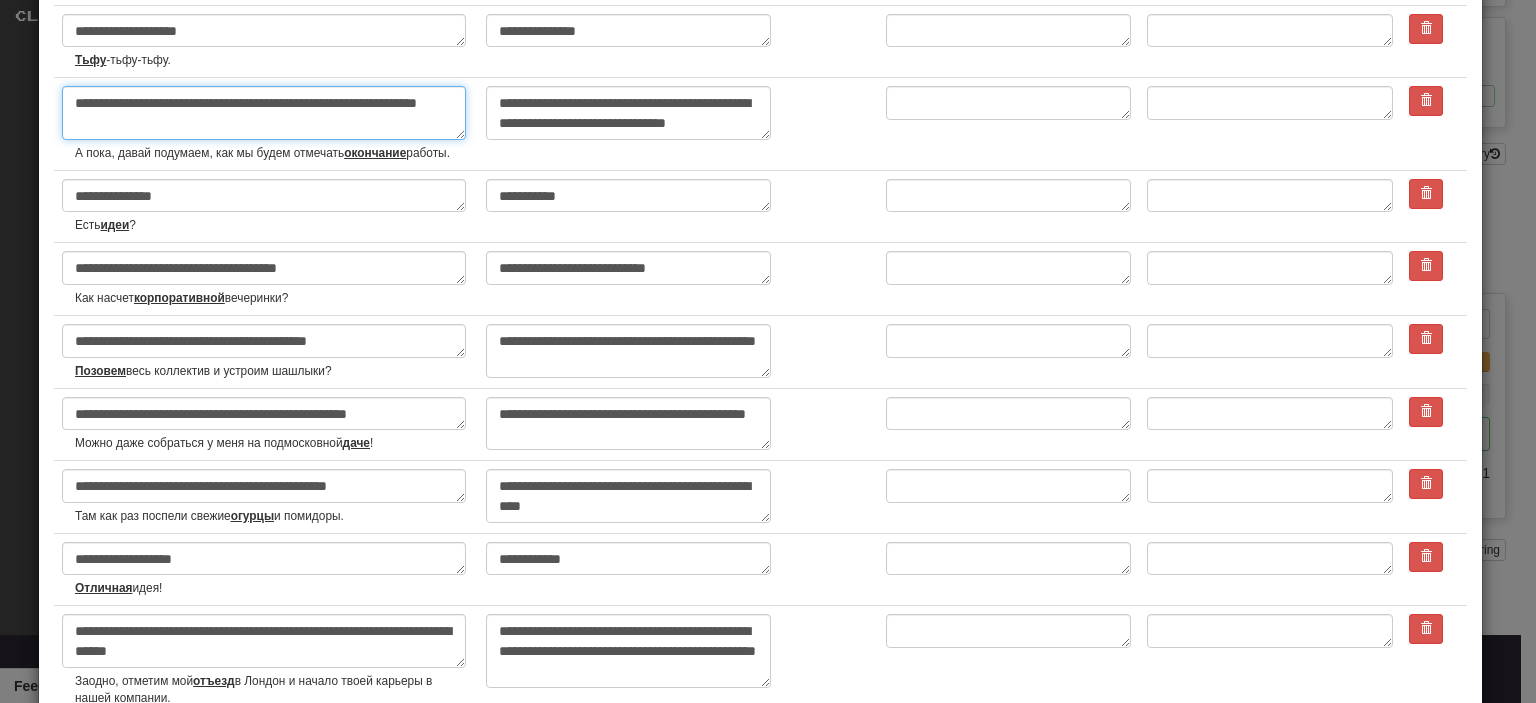 scroll, scrollTop: 1060, scrollLeft: 0, axis: vertical 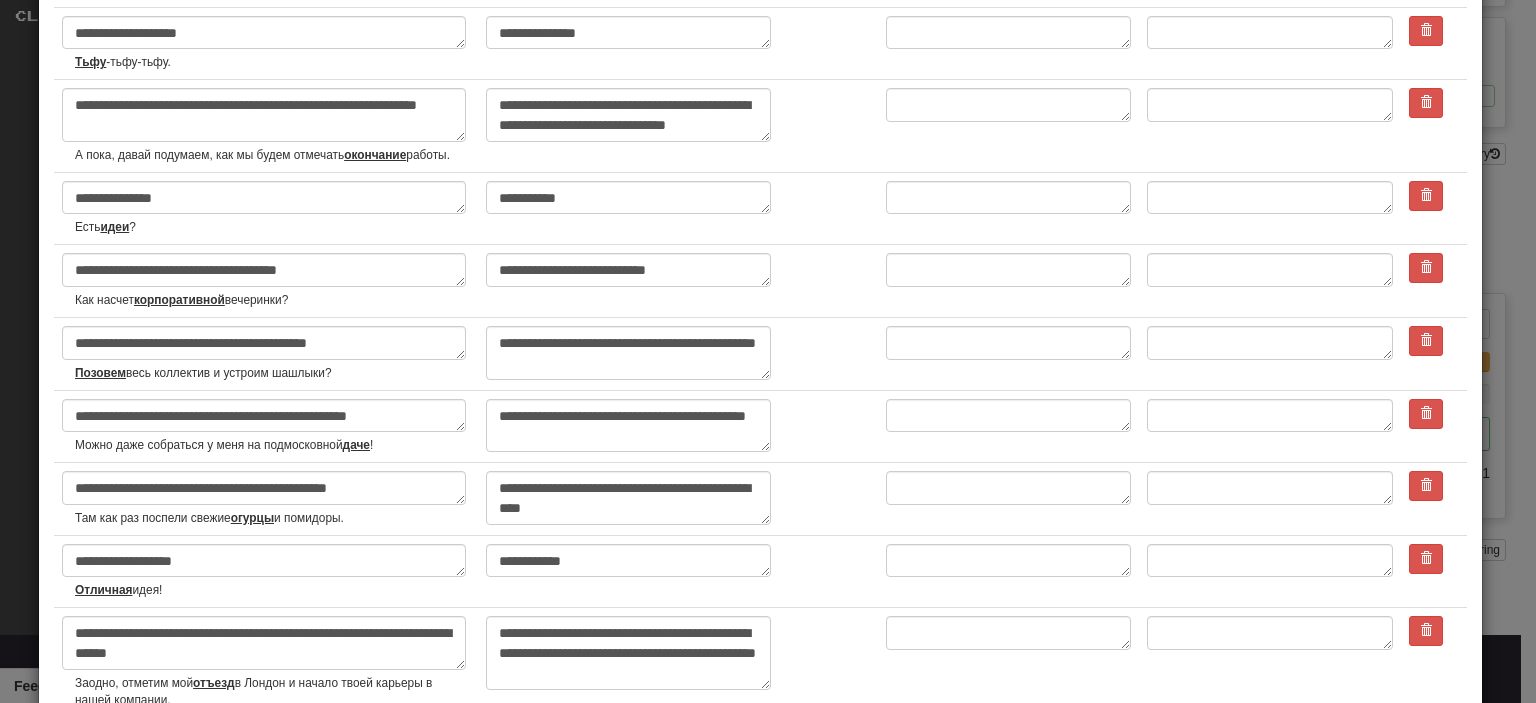 click on "А пока, давай подумаем, как мы будем отмечать  окончание  работы." at bounding box center [272, 155] 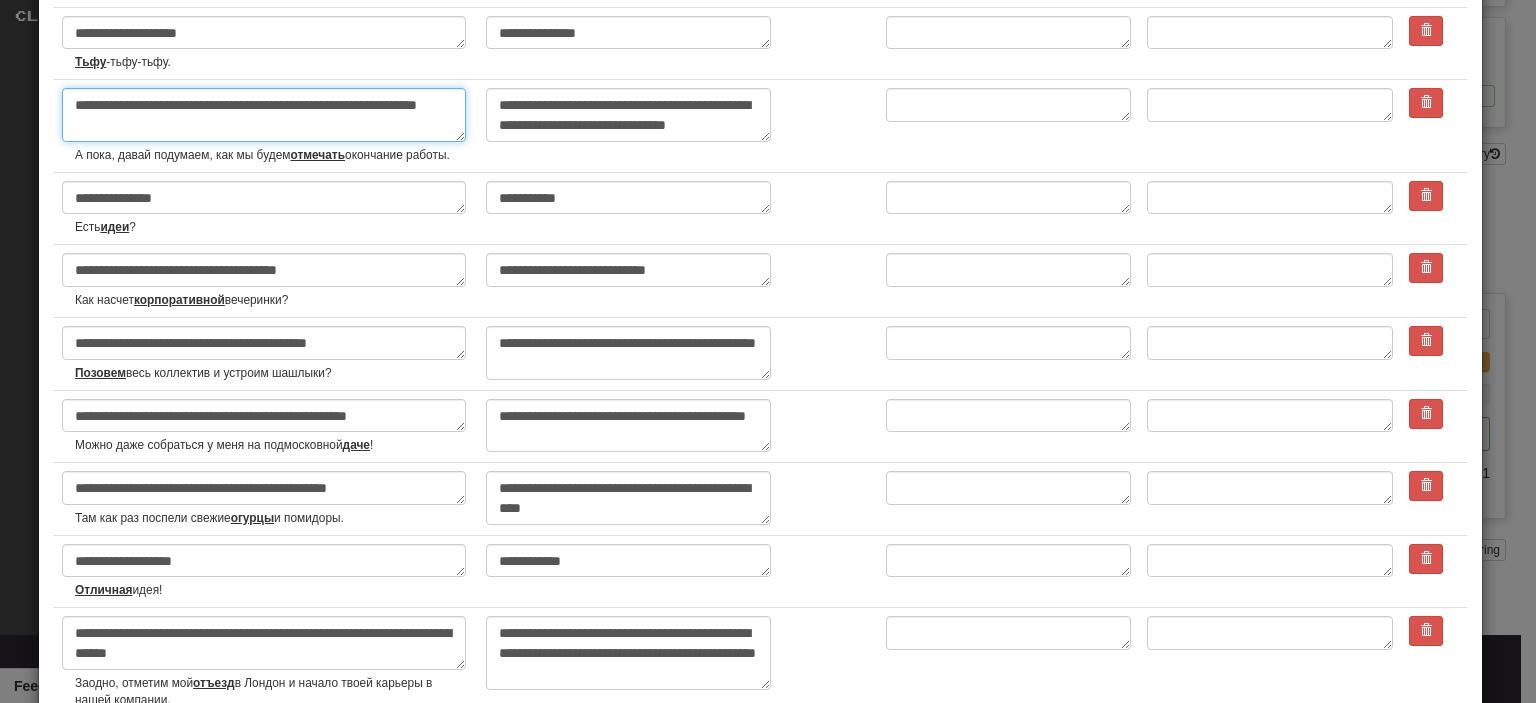 click on "**********" at bounding box center (264, 115) 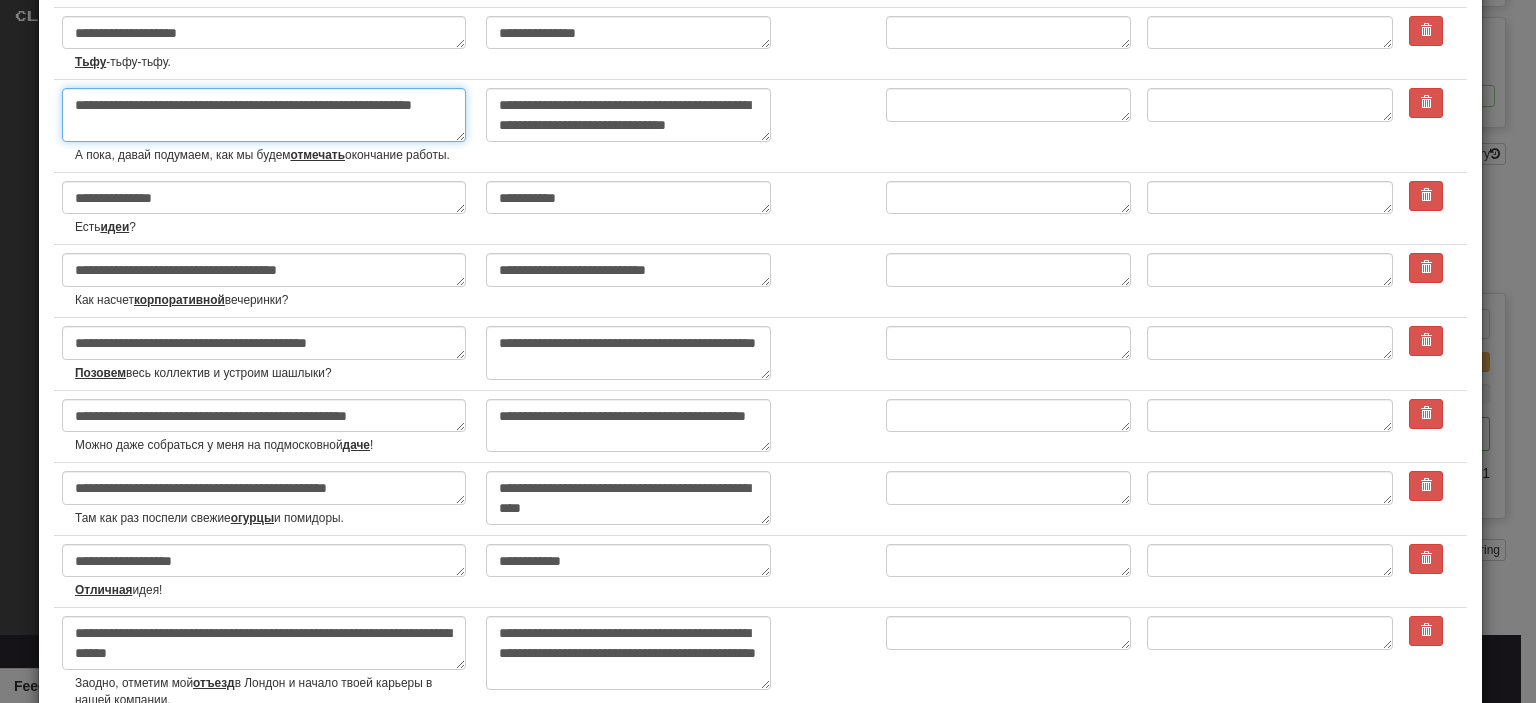 type on "*" 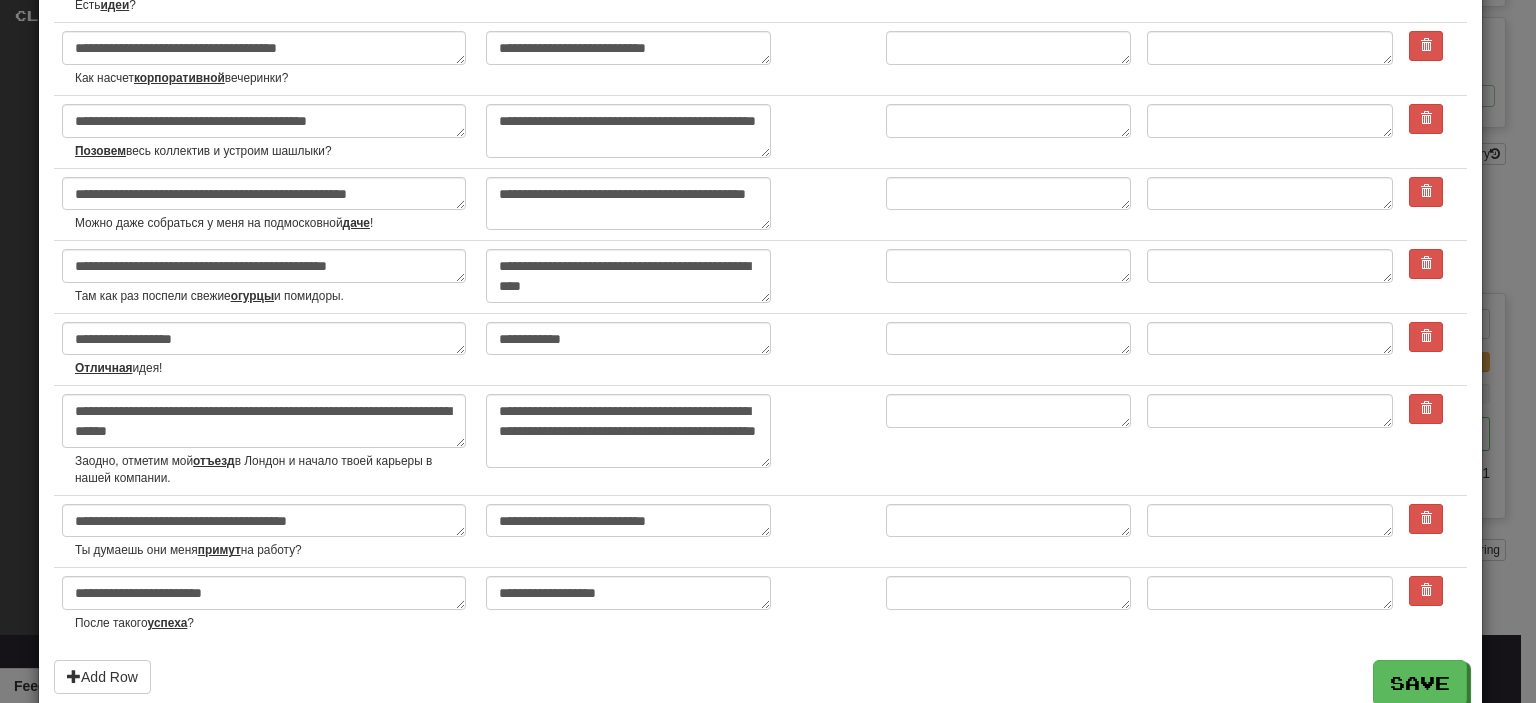 scroll, scrollTop: 1283, scrollLeft: 0, axis: vertical 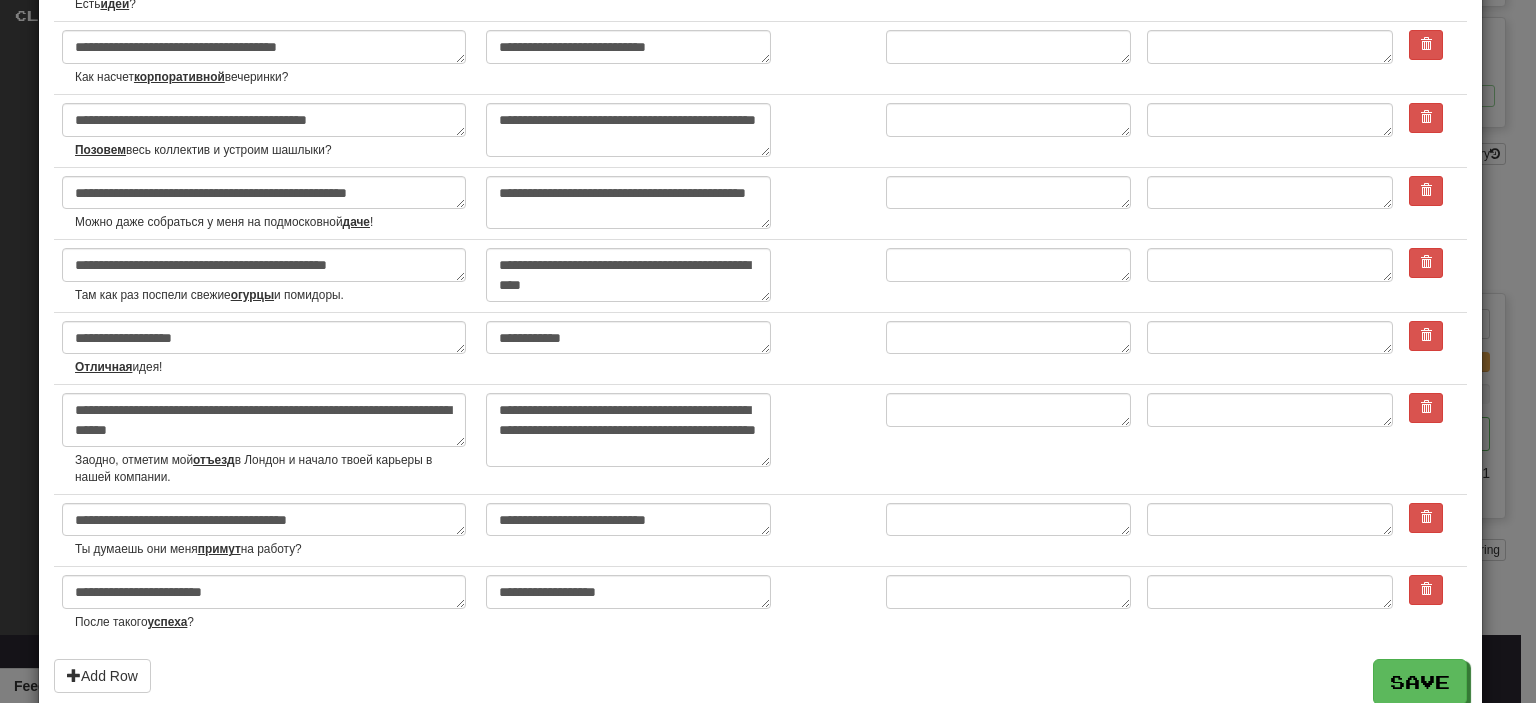 type on "**********" 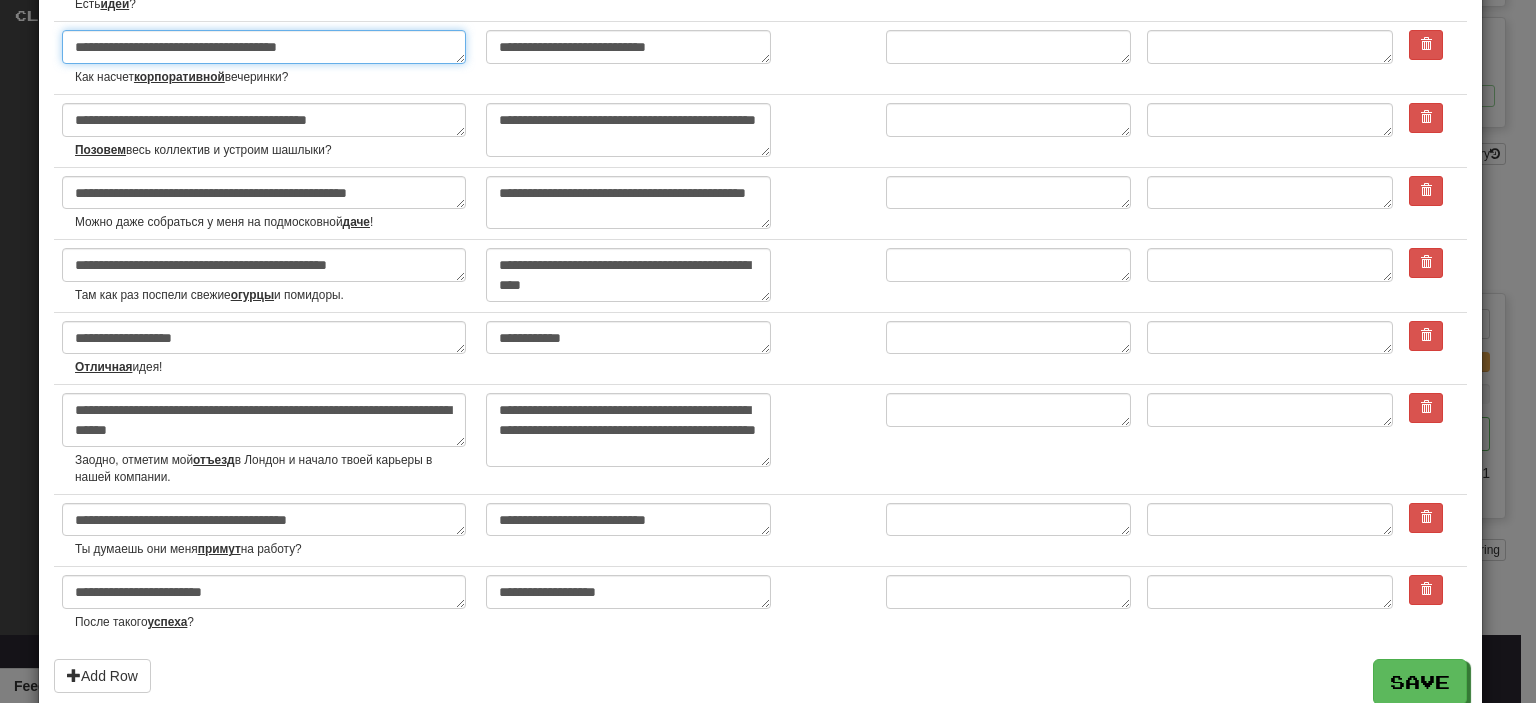 click on "**********" at bounding box center [264, 47] 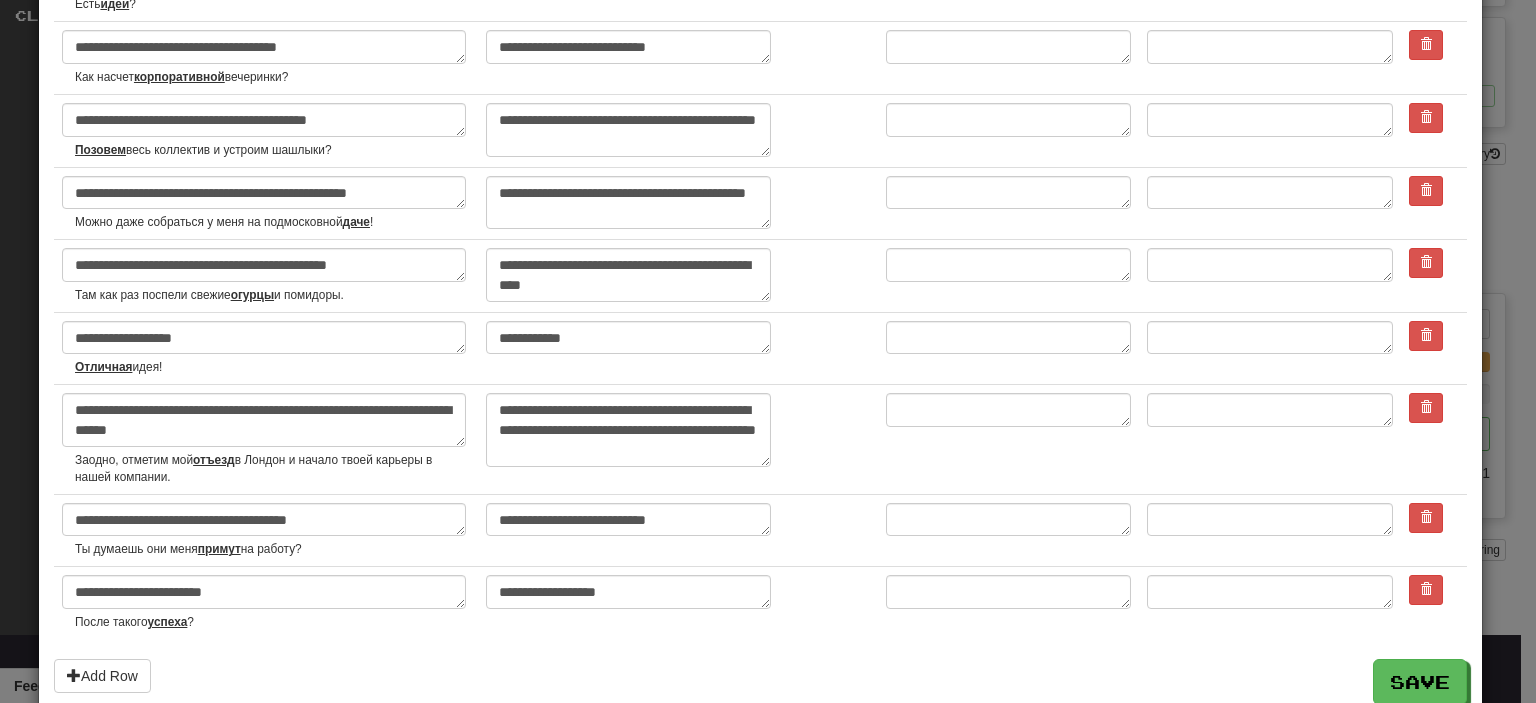 click on "Как насчет  корпоративной  вечеринки?" at bounding box center (272, 77) 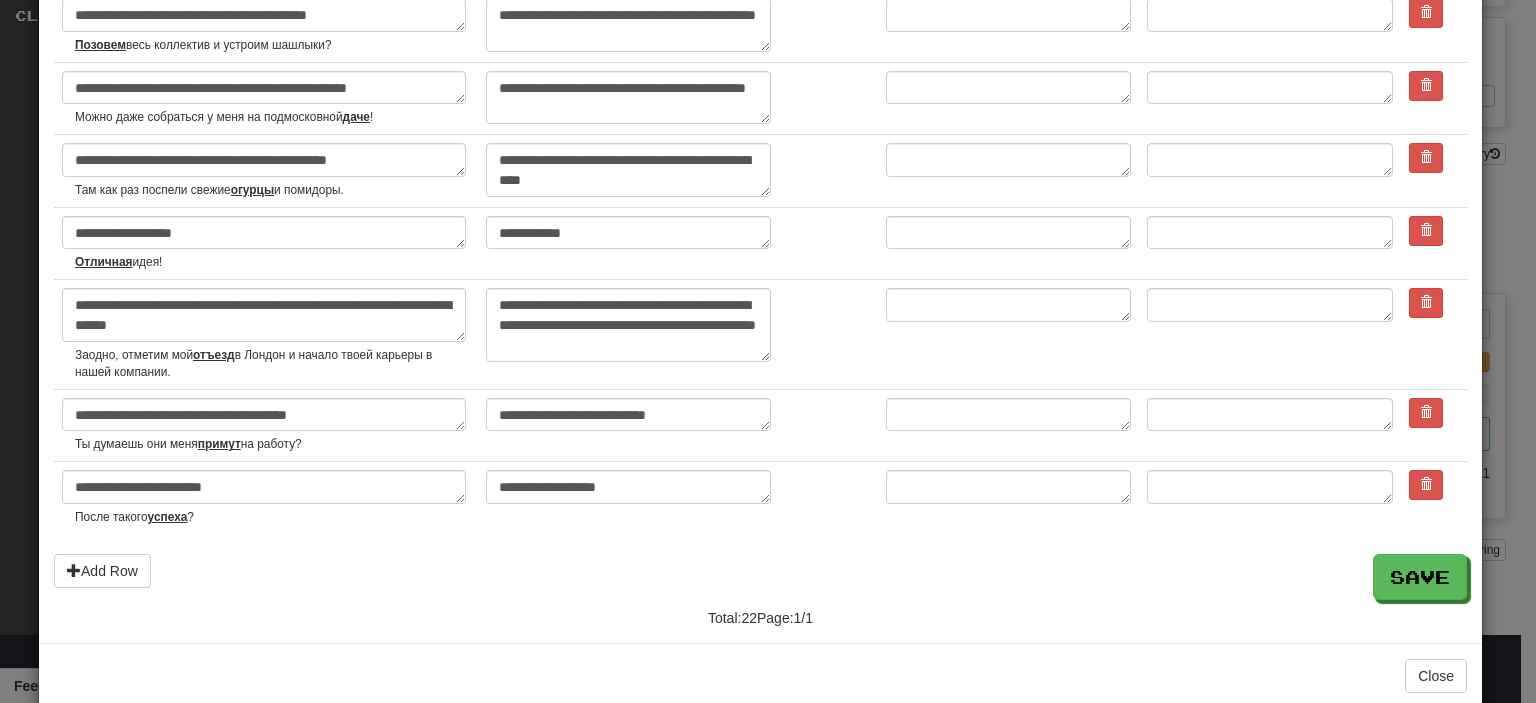 scroll, scrollTop: 1417, scrollLeft: 0, axis: vertical 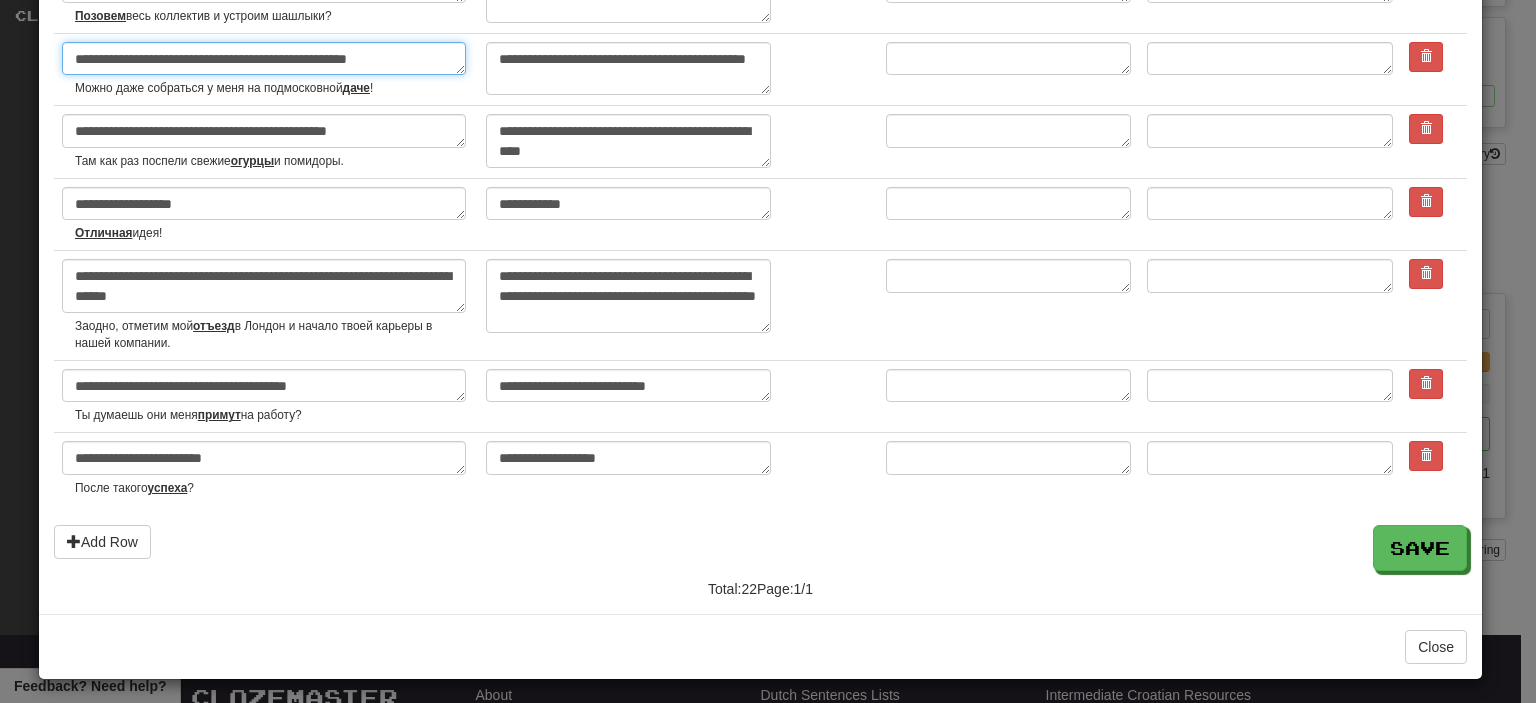 click on "**********" at bounding box center [264, 59] 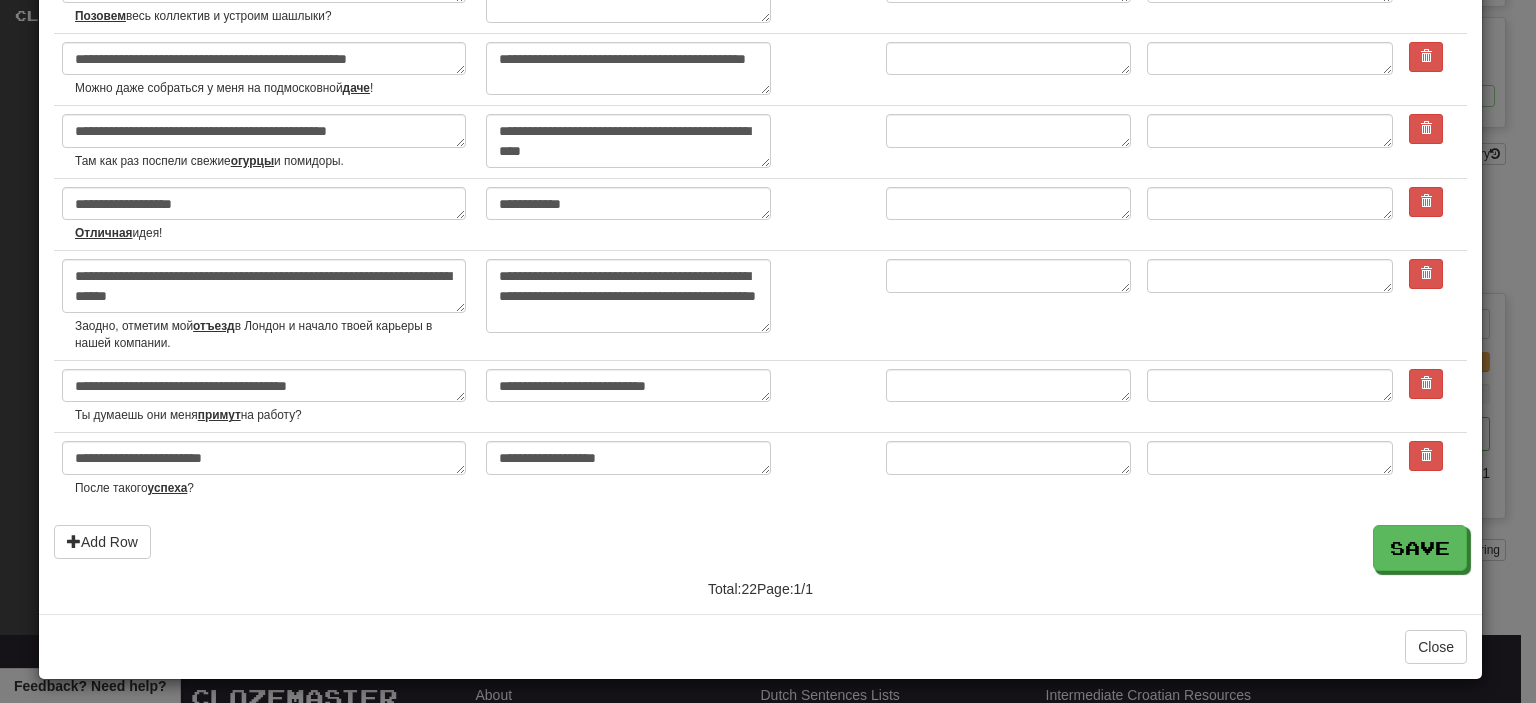 click on "Можно даже собраться у меня на подмосковной  даче !" at bounding box center (272, 88) 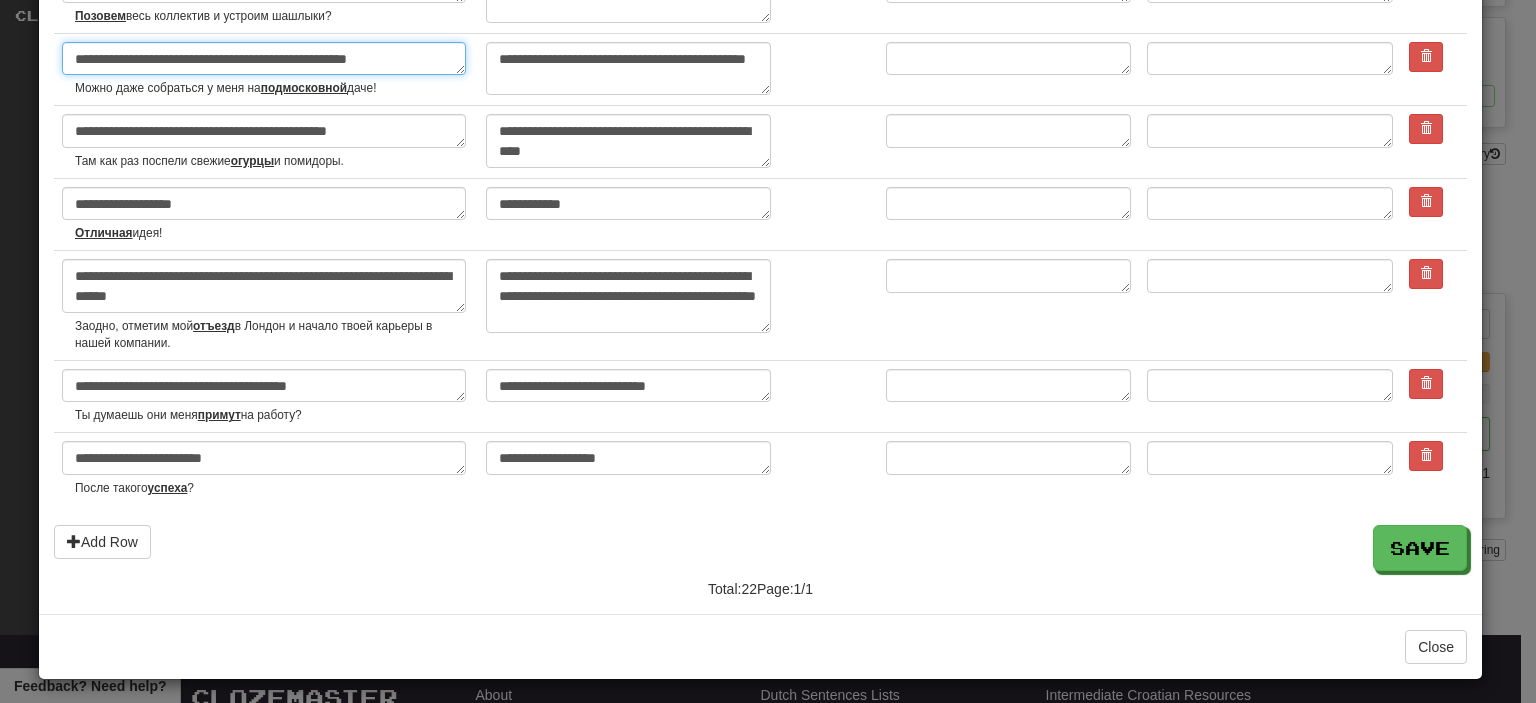 click on "**********" at bounding box center (264, 59) 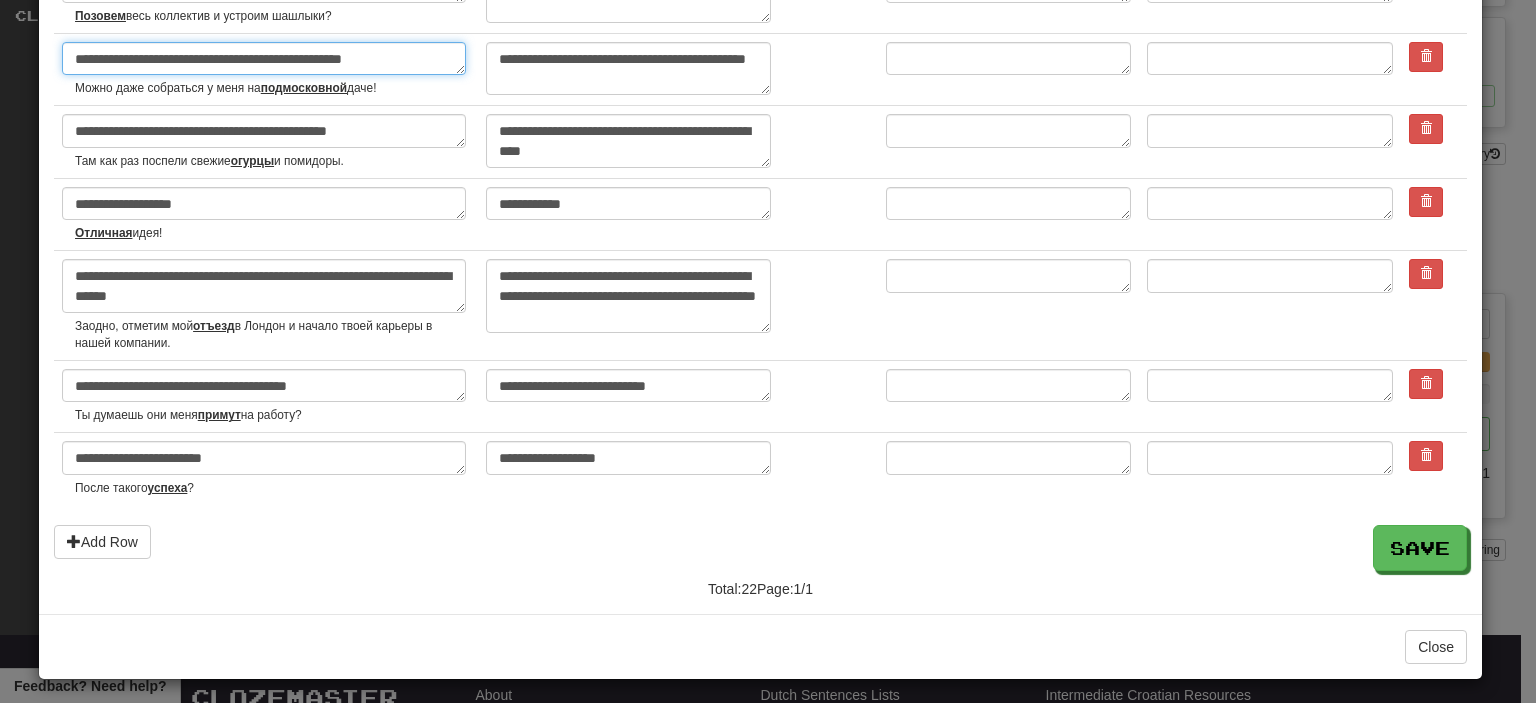 click on "**********" at bounding box center (264, 59) 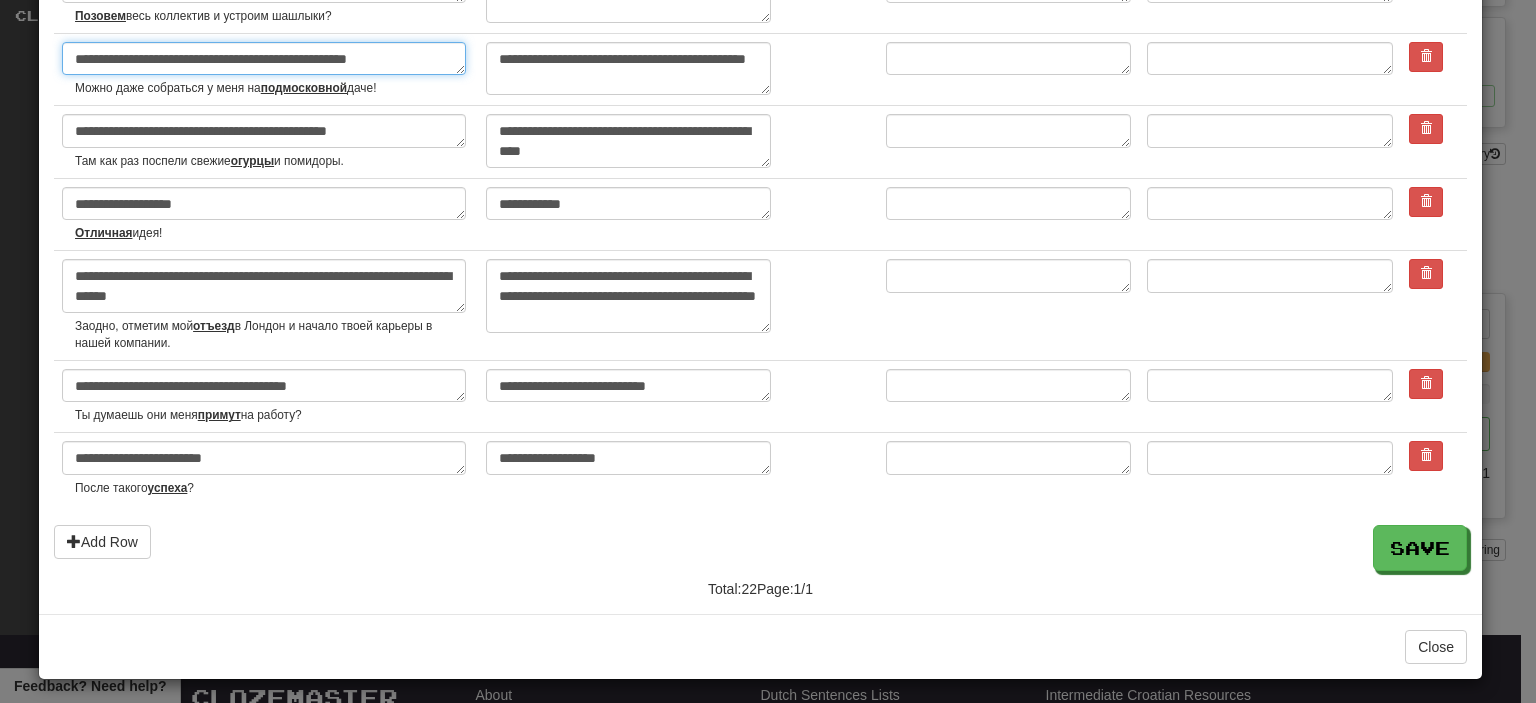 type on "**********" 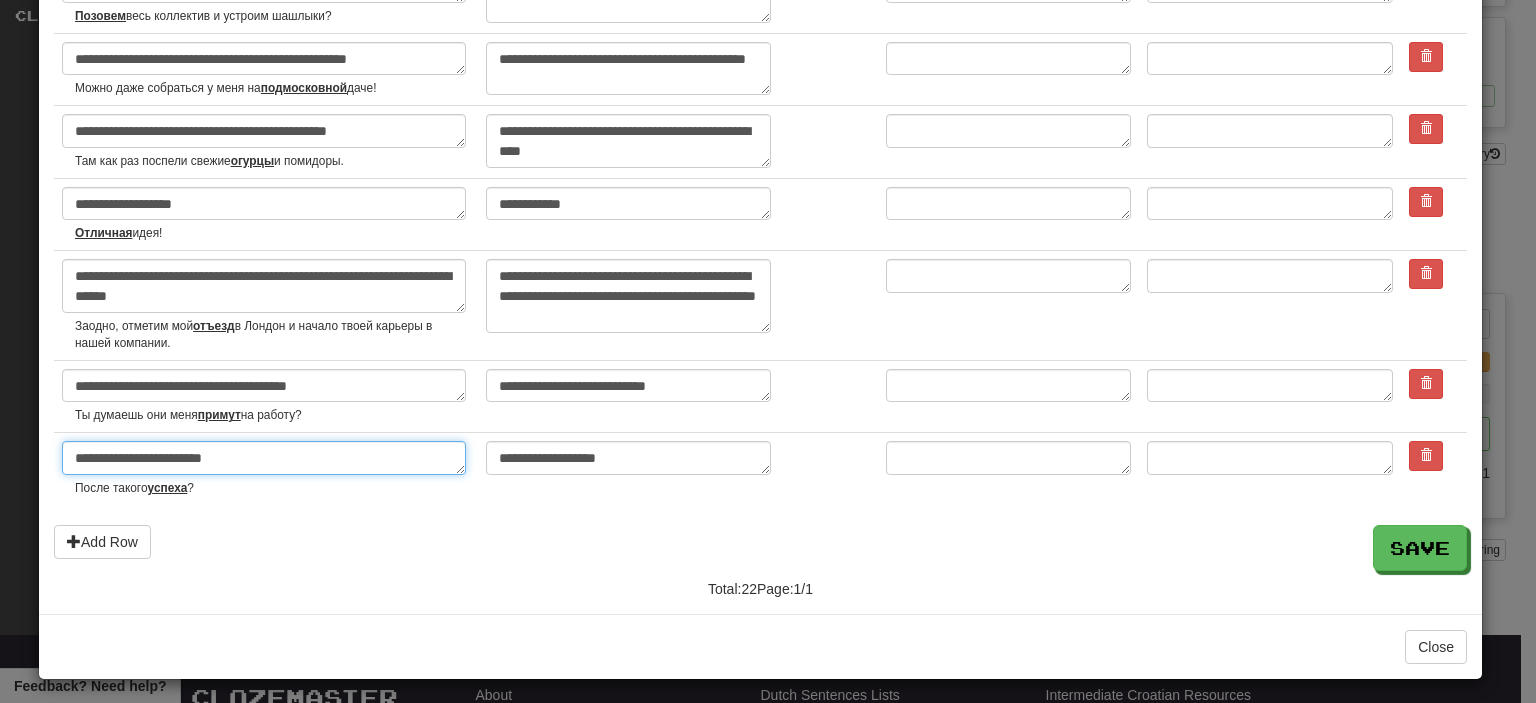click on "**********" at bounding box center [264, 458] 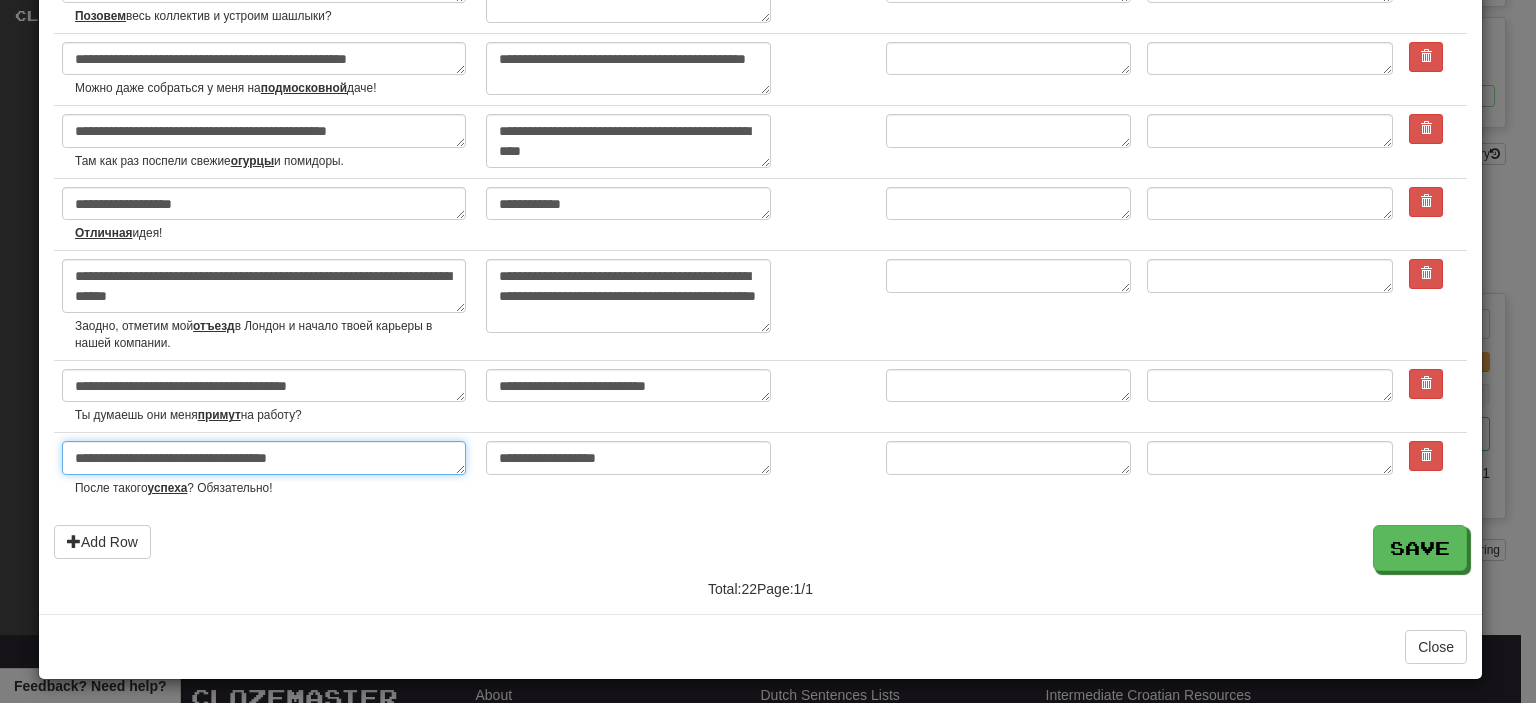 drag, startPoint x: 341, startPoint y: 451, endPoint x: 44, endPoint y: 449, distance: 297.00674 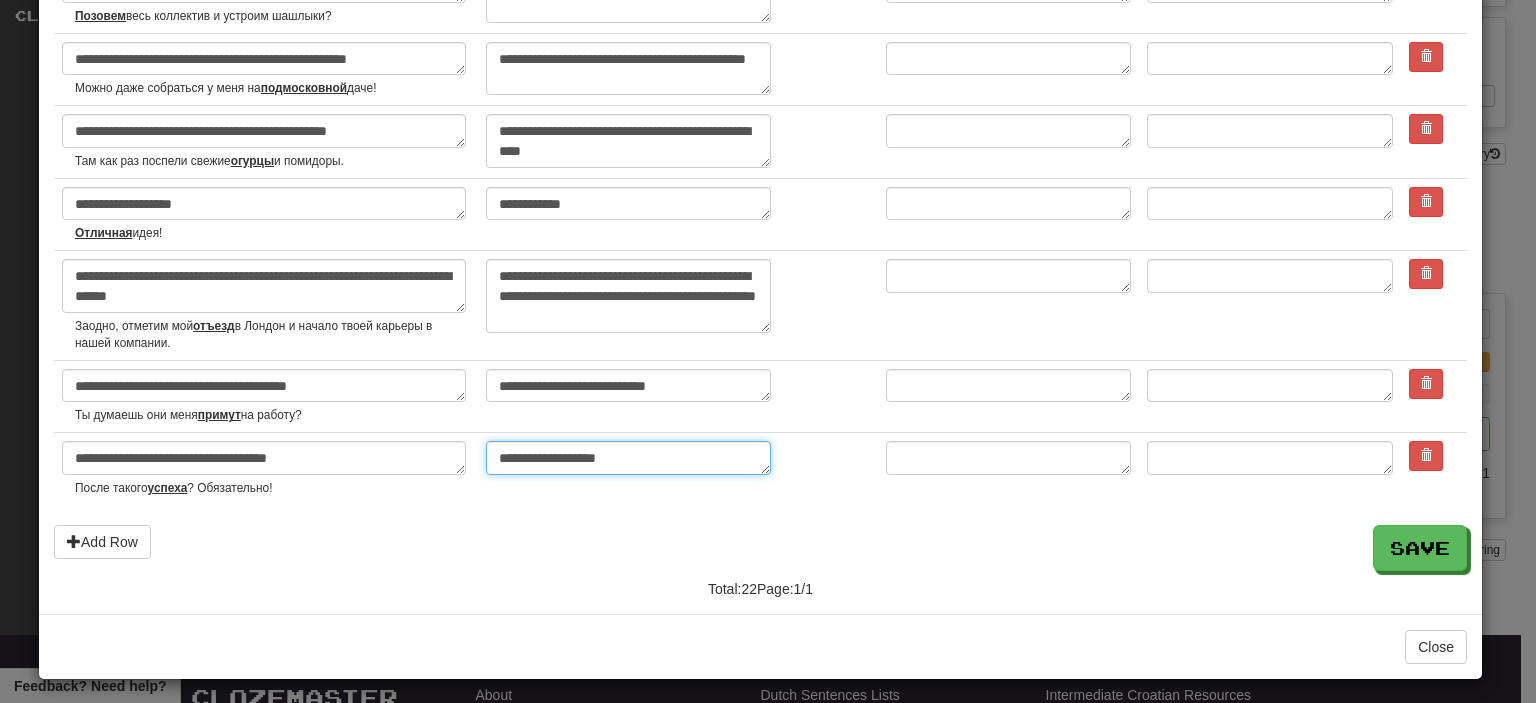 click on "**********" at bounding box center [629, 458] 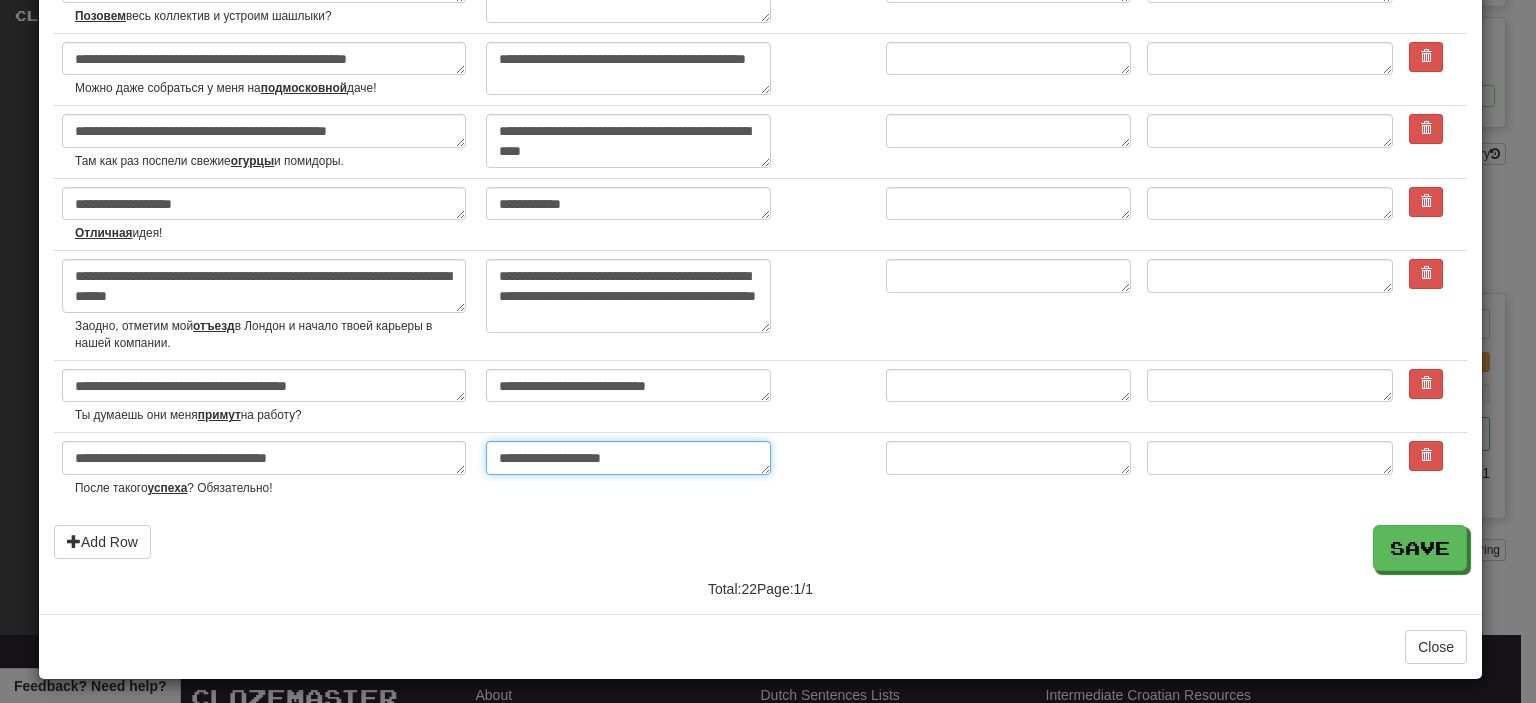 paste on "**********" 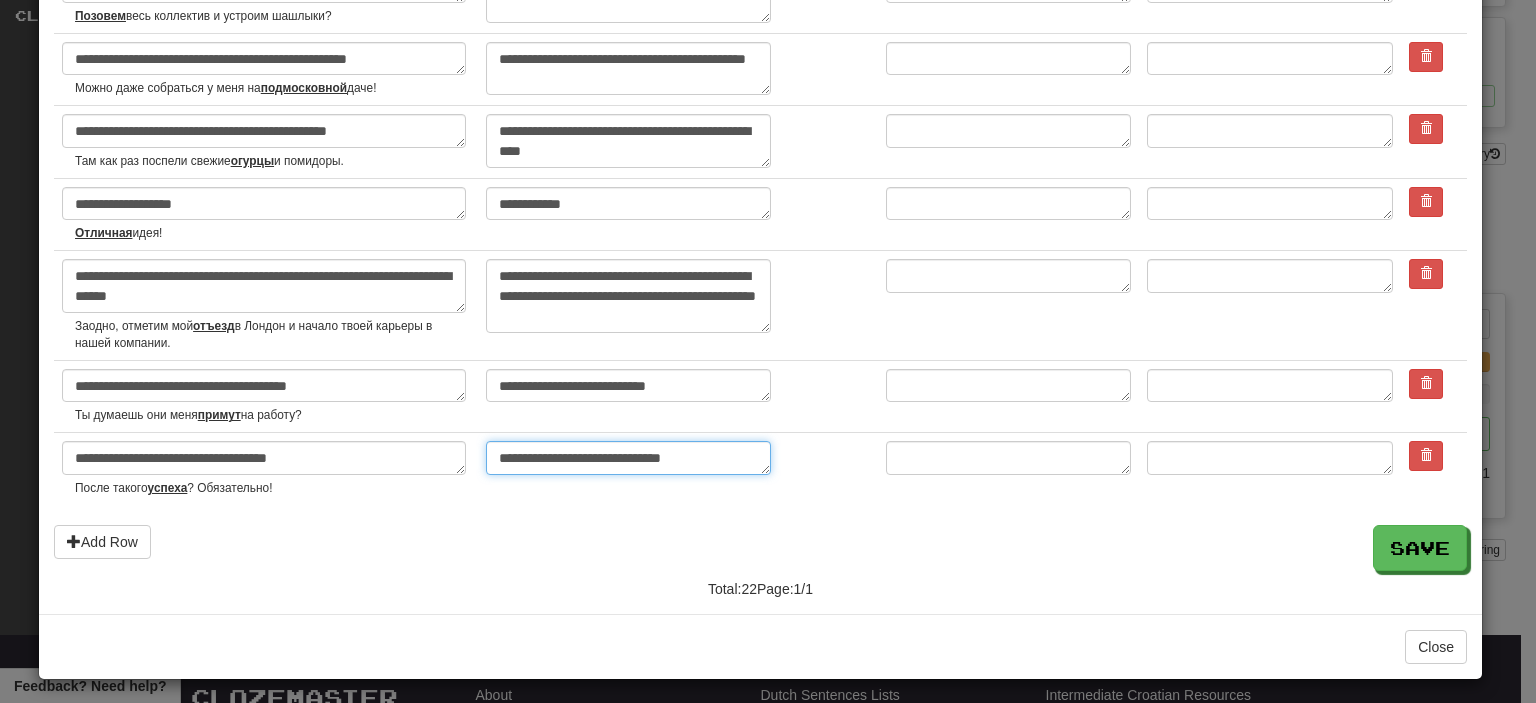 type on "**********" 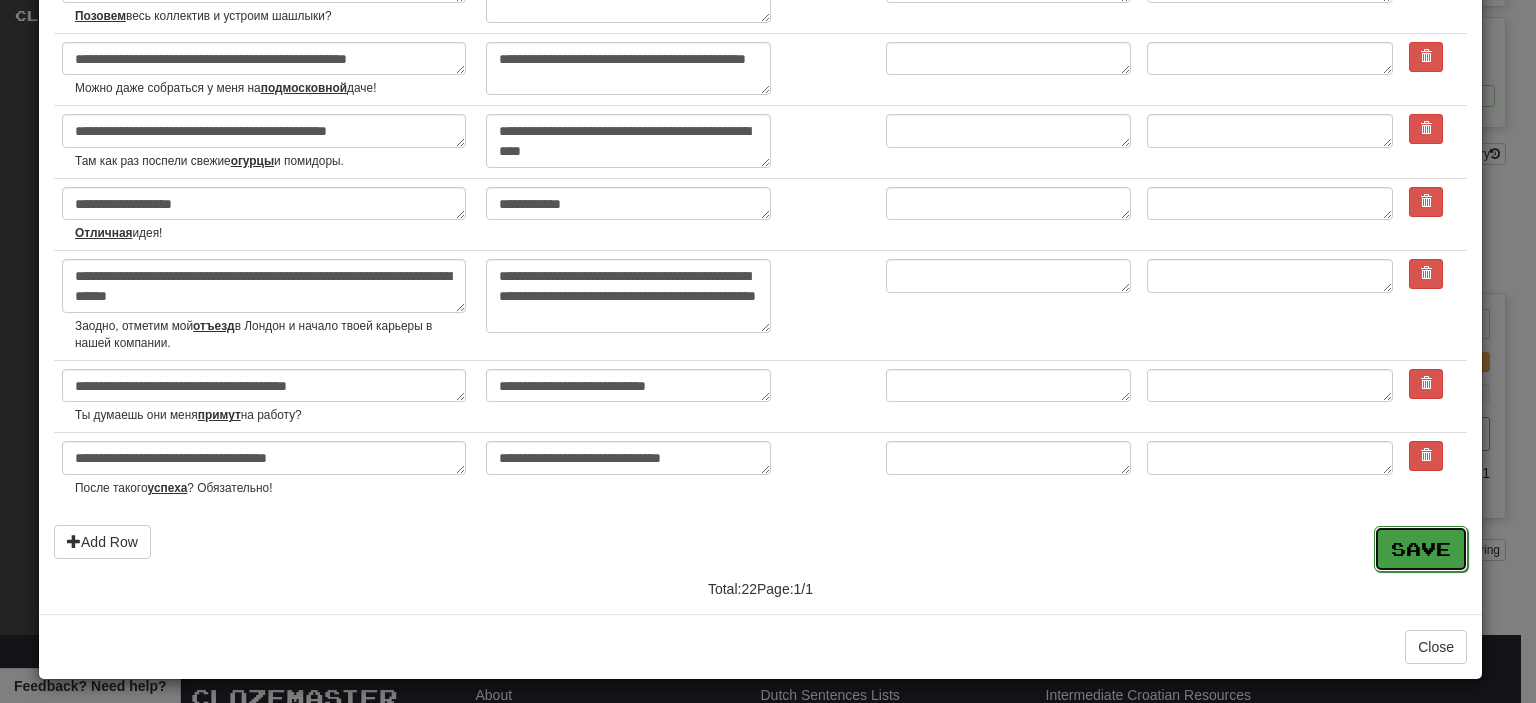 click on "Save" at bounding box center (1421, 549) 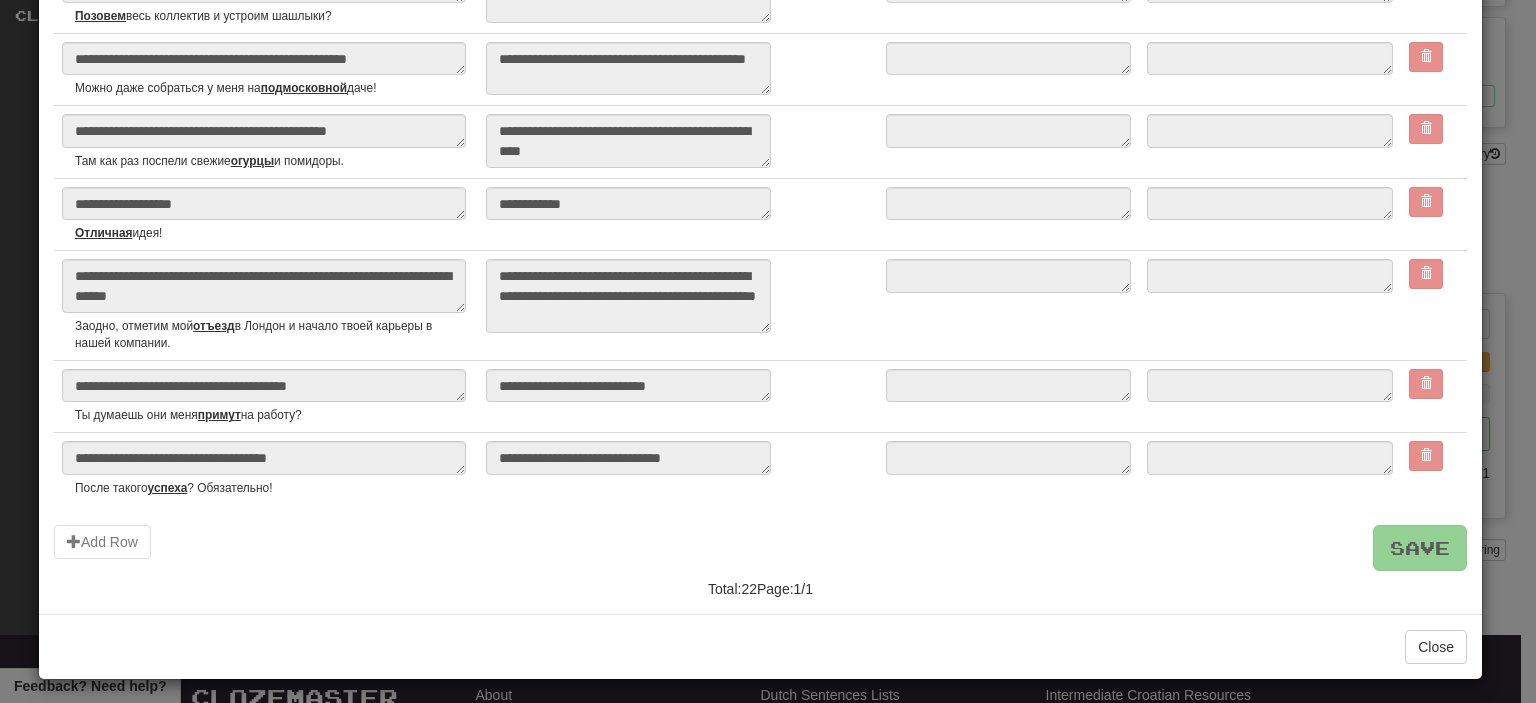 type on "*" 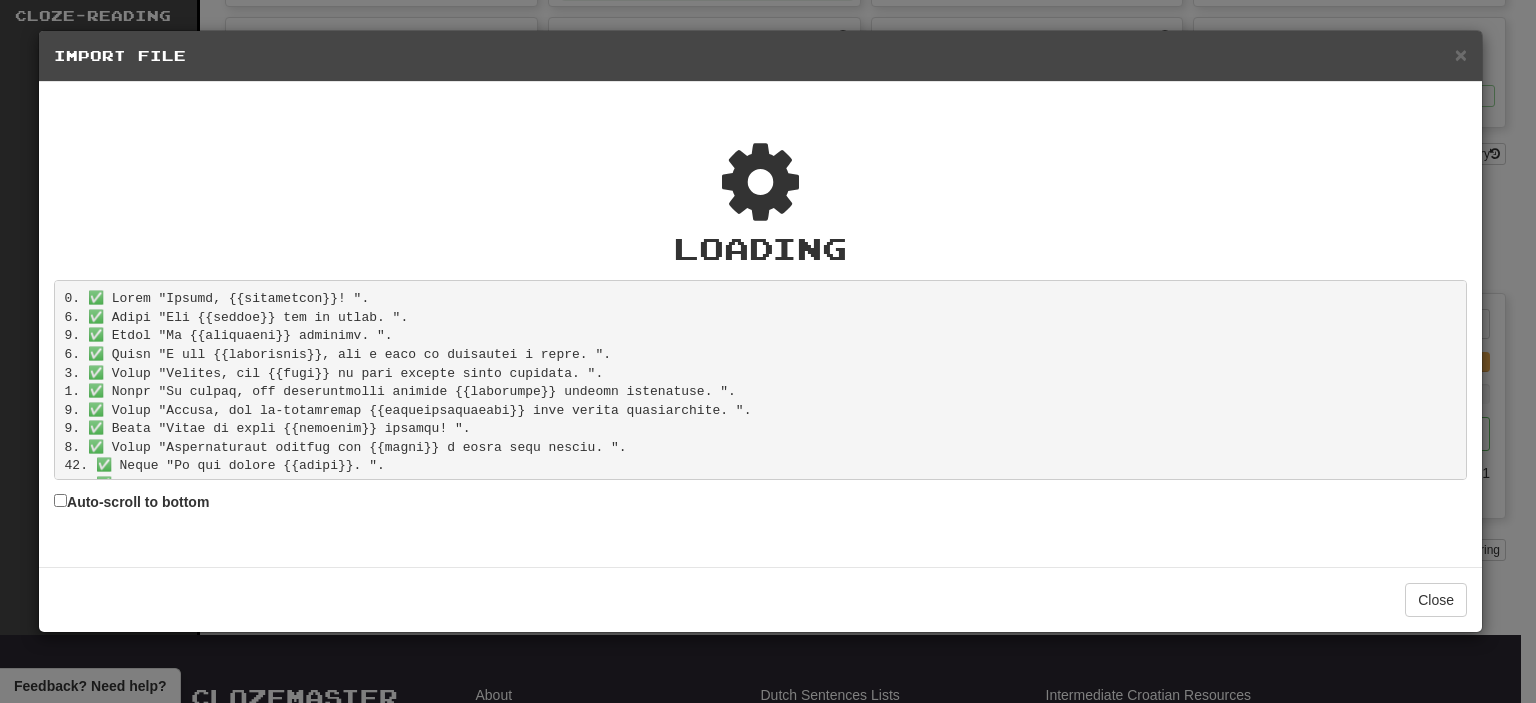 scroll, scrollTop: 0, scrollLeft: 0, axis: both 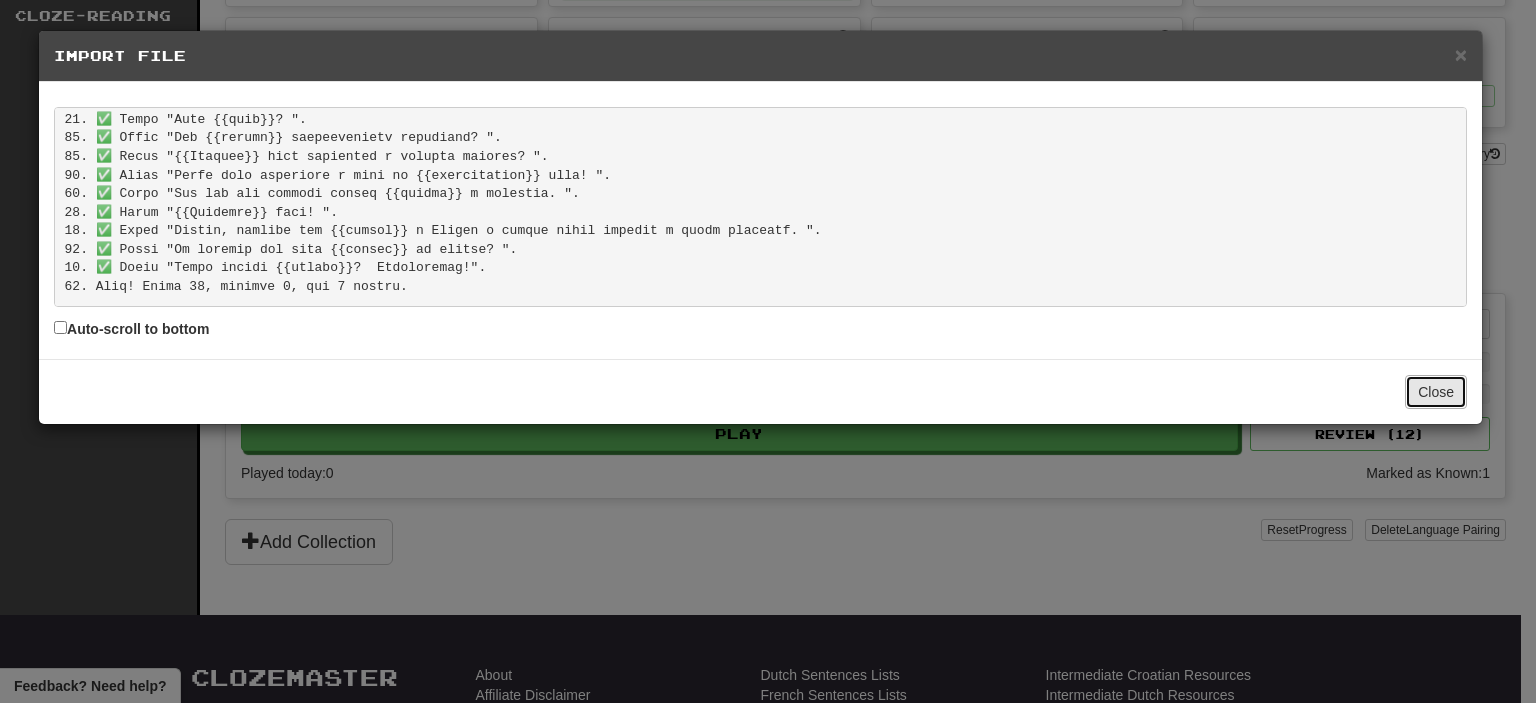 click on "Close" at bounding box center [1436, 392] 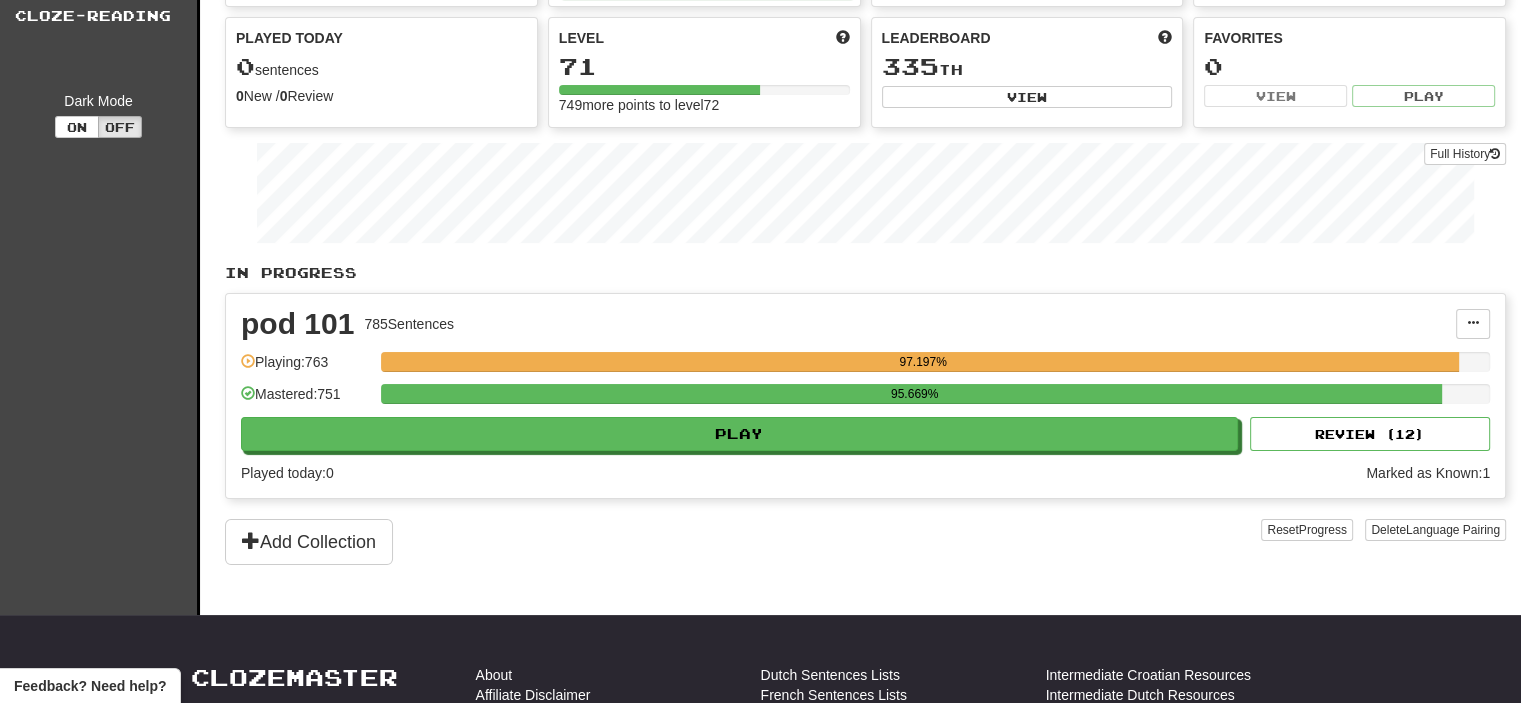 scroll, scrollTop: 0, scrollLeft: 0, axis: both 